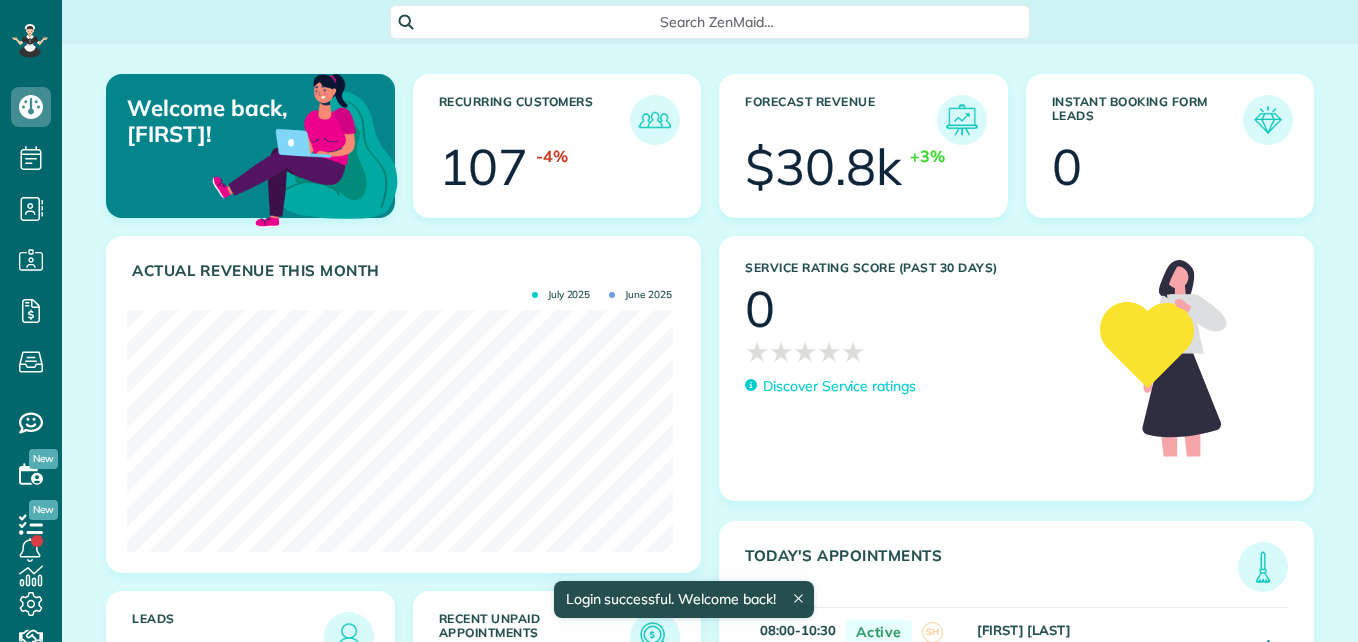 scroll, scrollTop: 0, scrollLeft: 0, axis: both 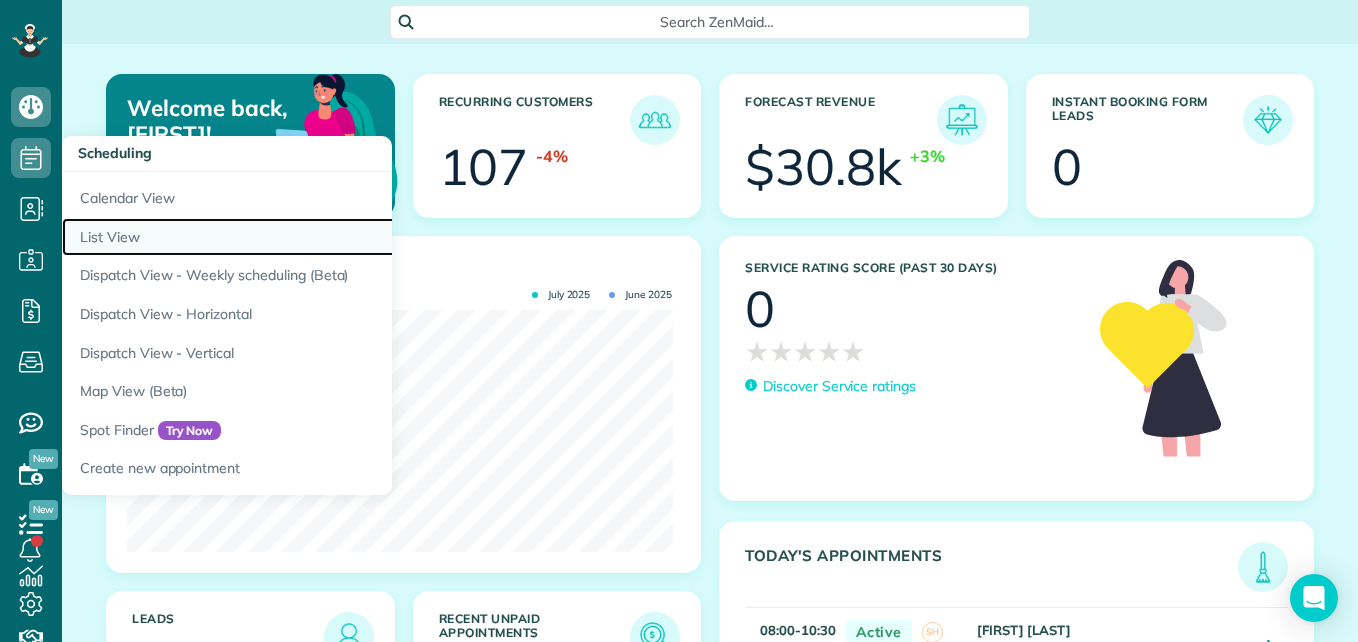 click on "List View" at bounding box center (312, 237) 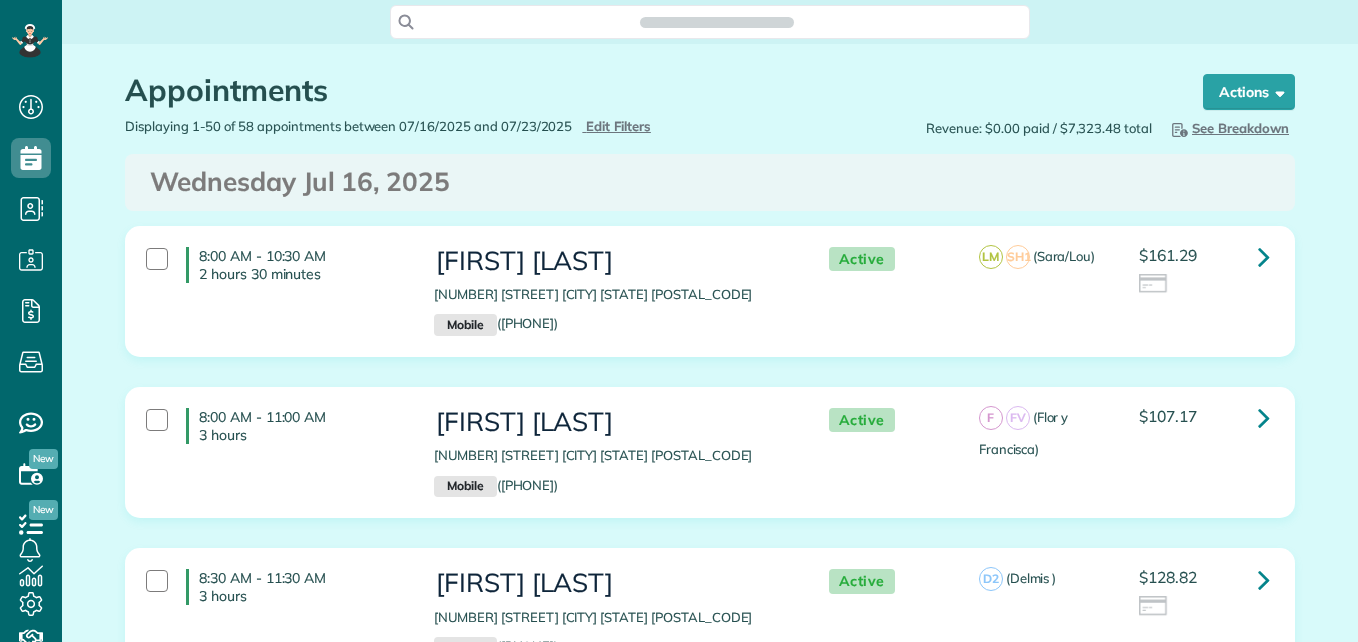 scroll, scrollTop: 0, scrollLeft: 0, axis: both 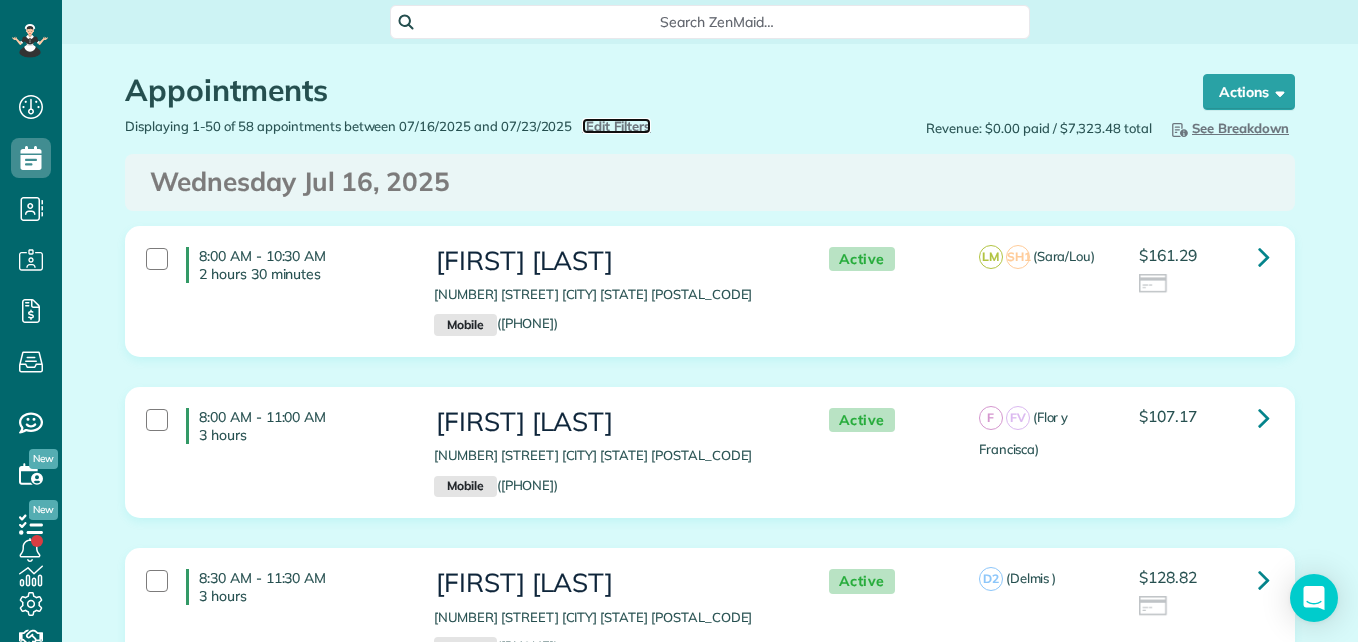 click on "Edit Filters" at bounding box center [618, 126] 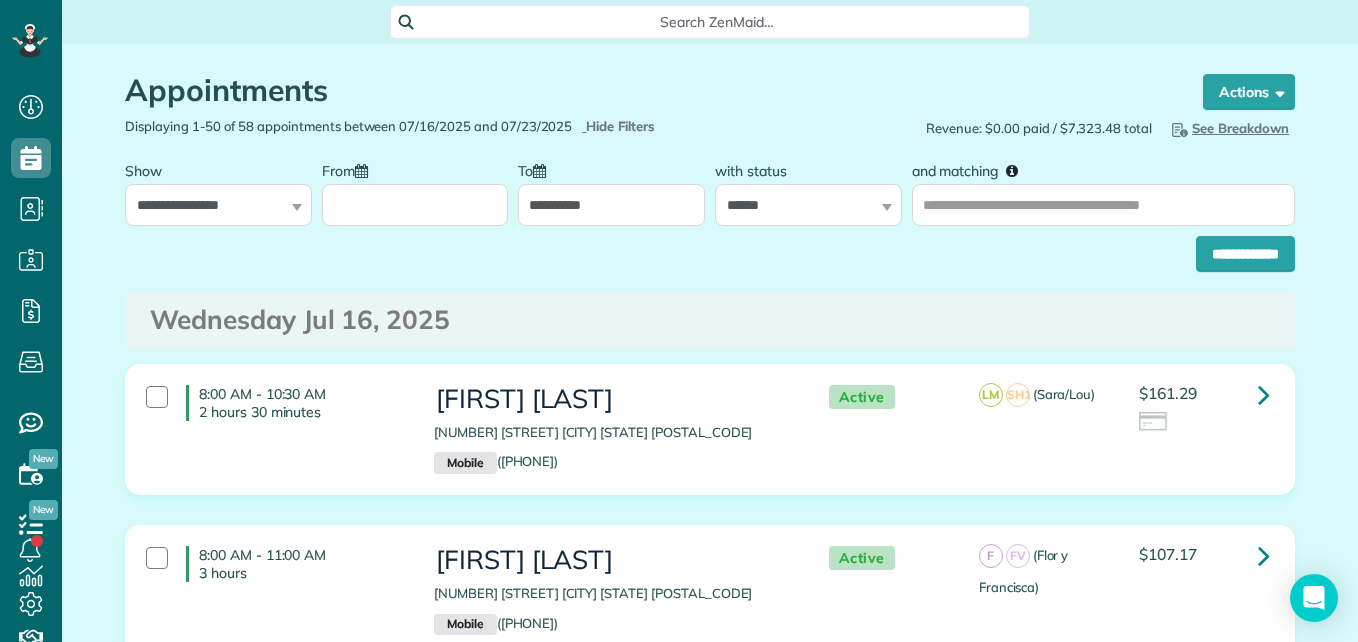 click on "From" at bounding box center (415, 205) 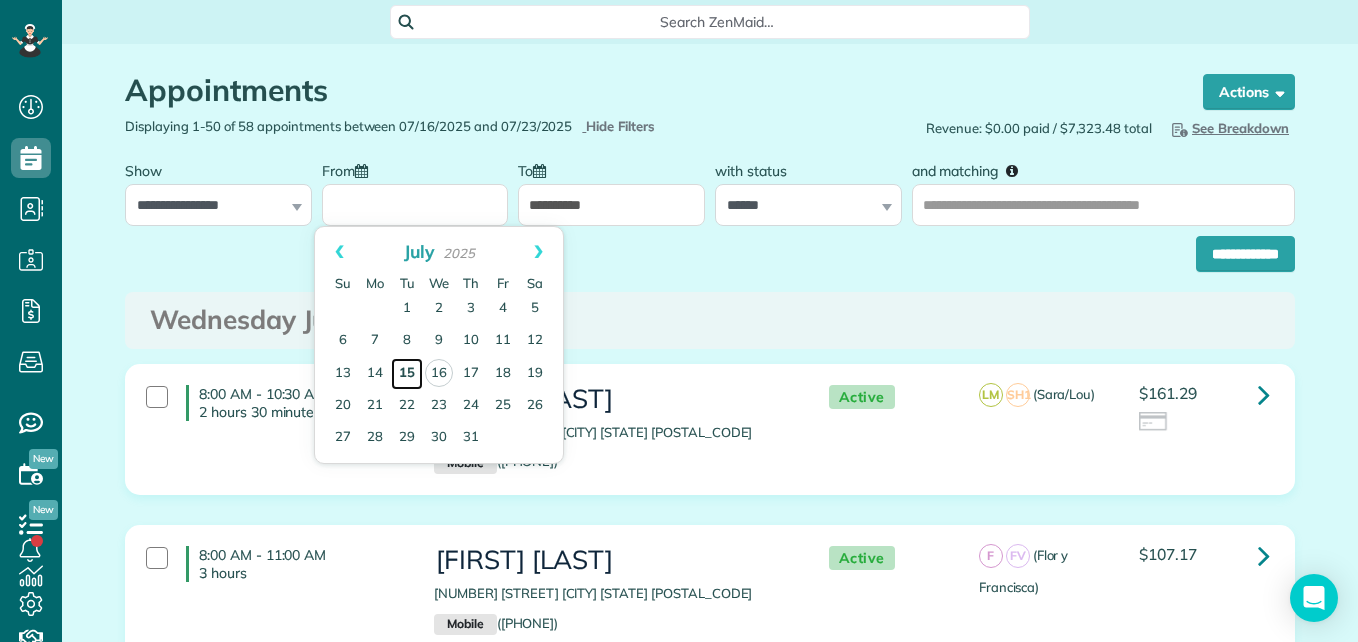 click on "15" at bounding box center [407, 374] 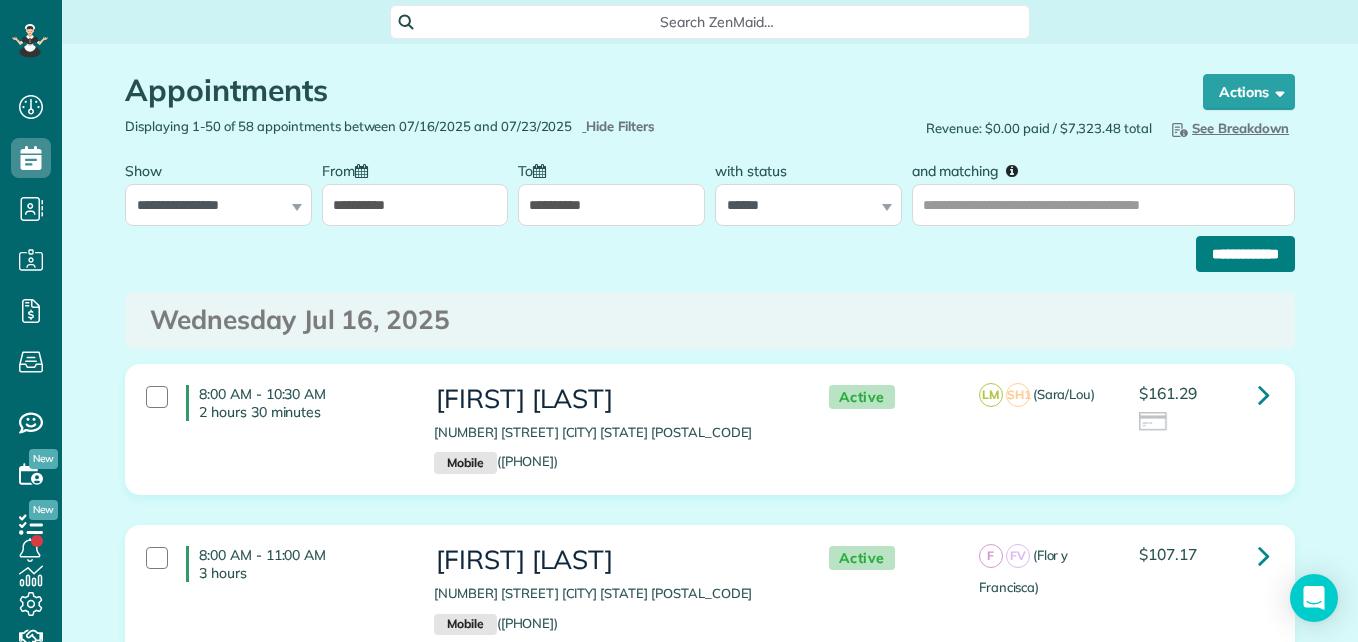 click on "**********" at bounding box center (1245, 254) 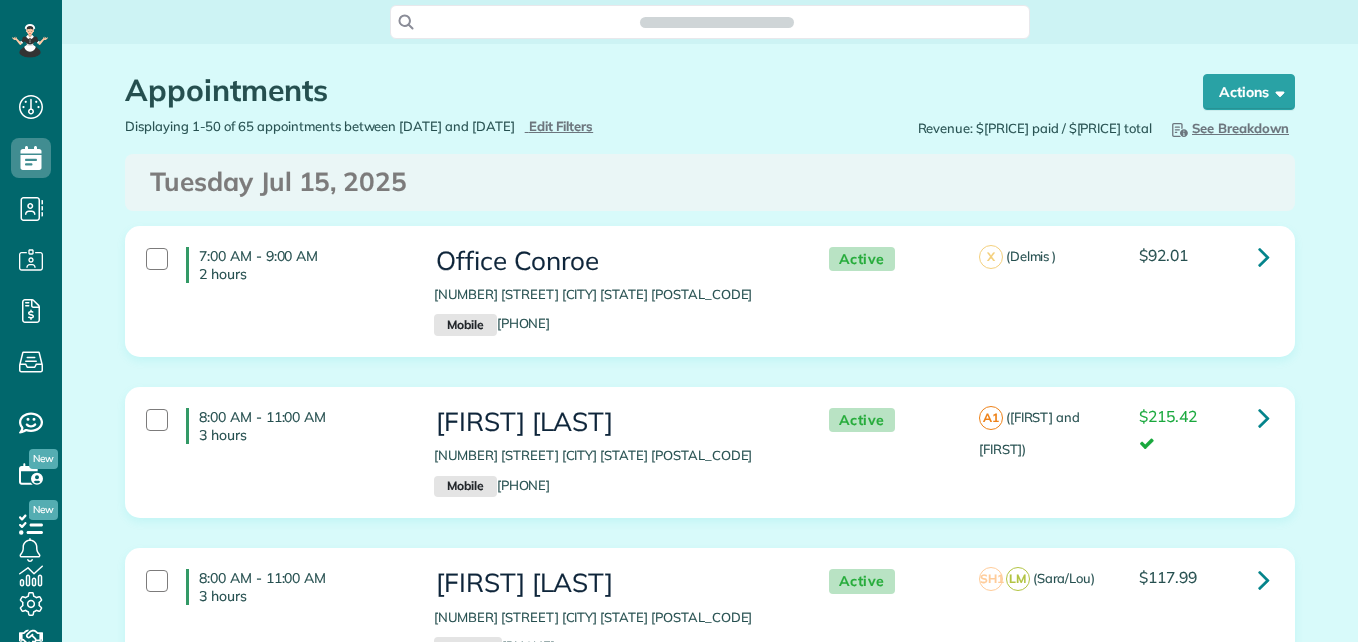 scroll, scrollTop: 0, scrollLeft: 0, axis: both 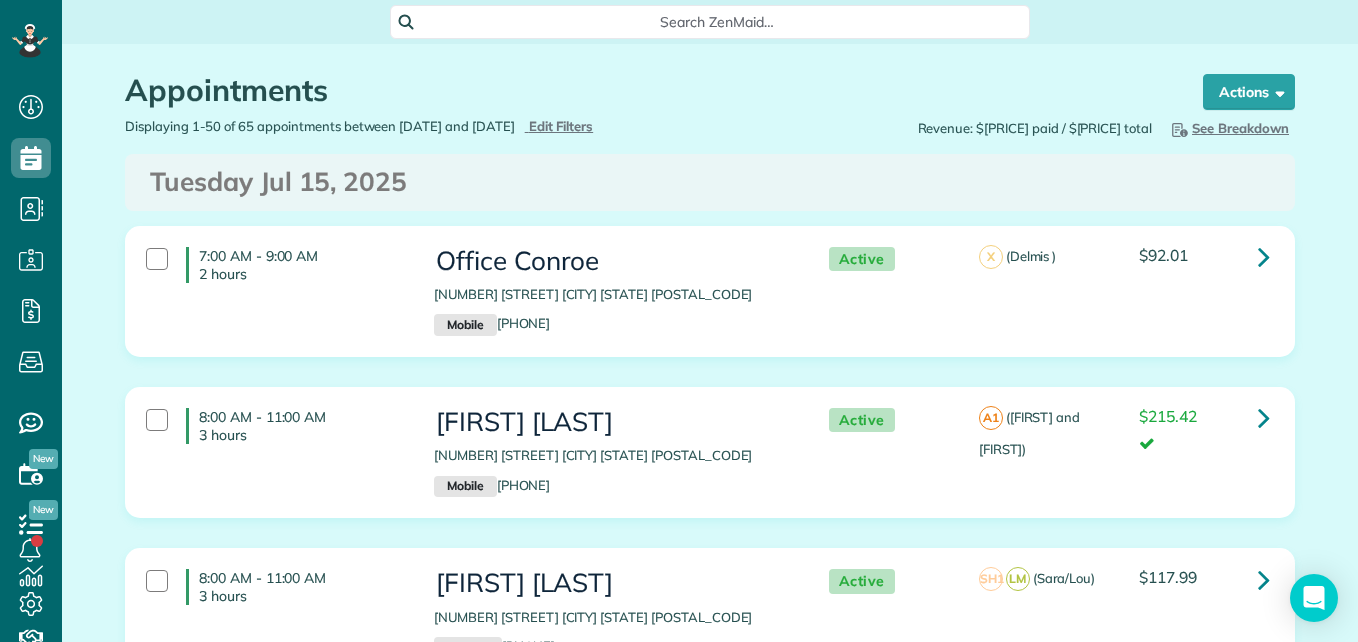 click on "8:00 AM - 11:00 AM
3 hours" at bounding box center [275, 587] 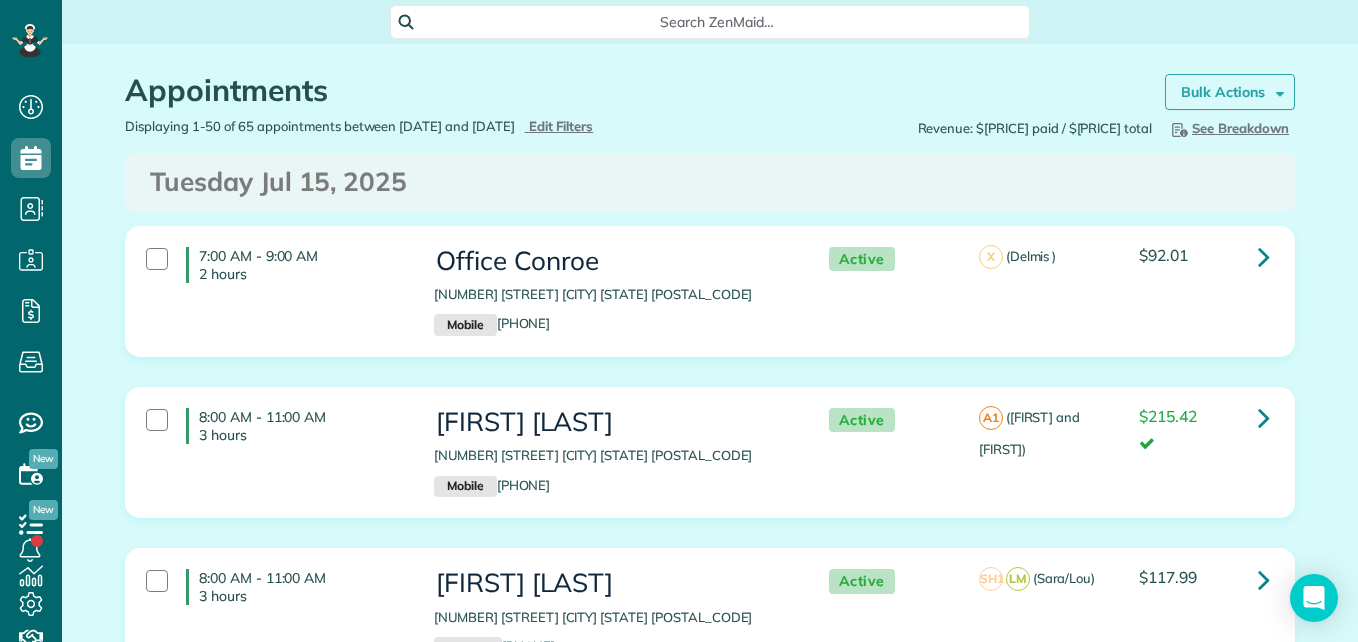 click on "Bulk Actions" at bounding box center (1223, 92) 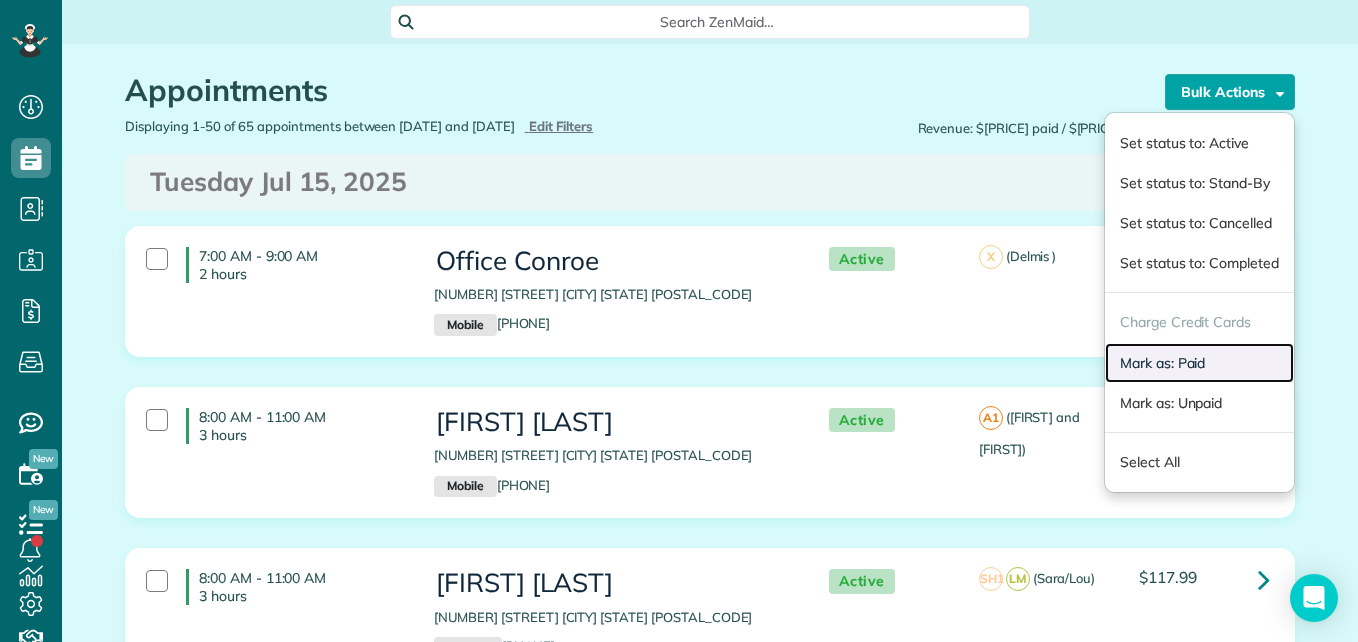 click on "Mark as: Paid" at bounding box center [1199, 363] 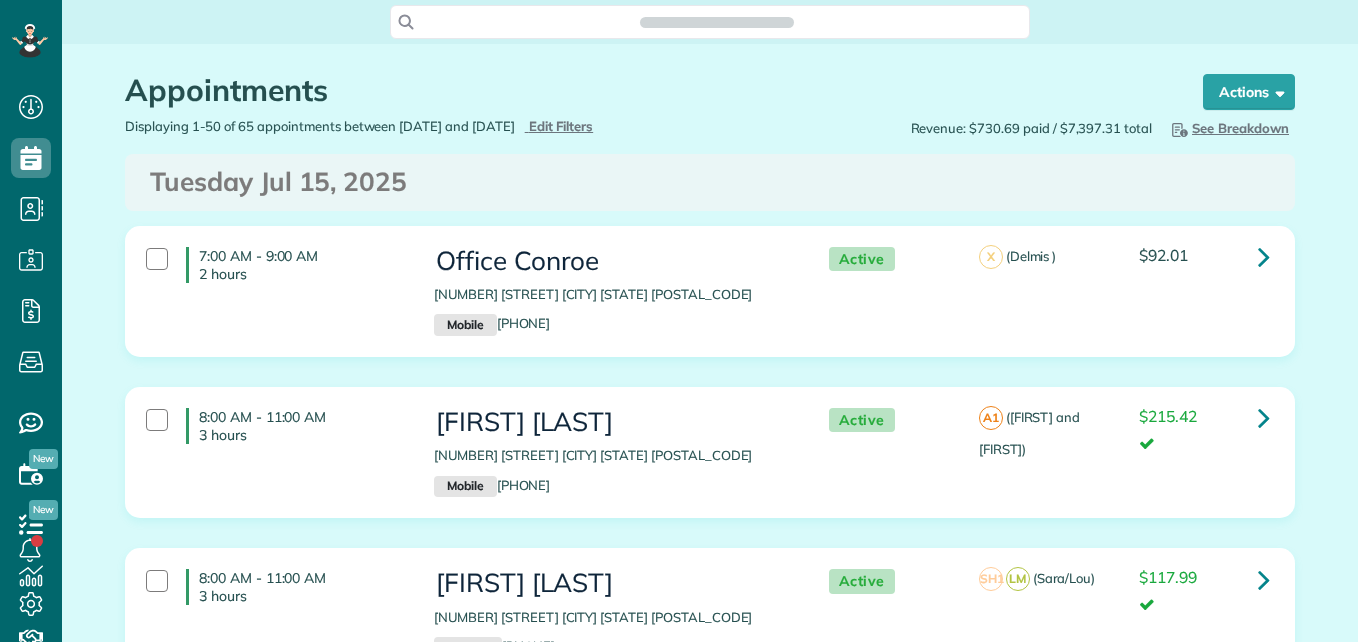 scroll, scrollTop: 0, scrollLeft: 0, axis: both 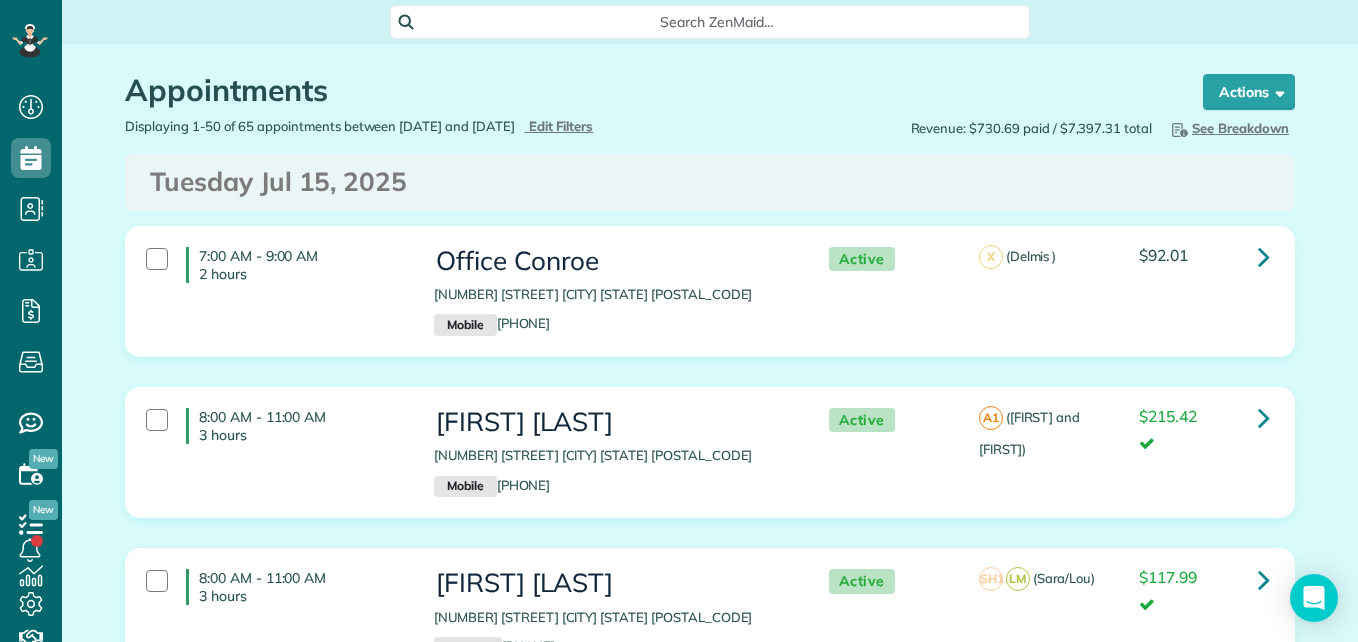 click on "Appointments
the List View [2 min]" at bounding box center [645, 95] 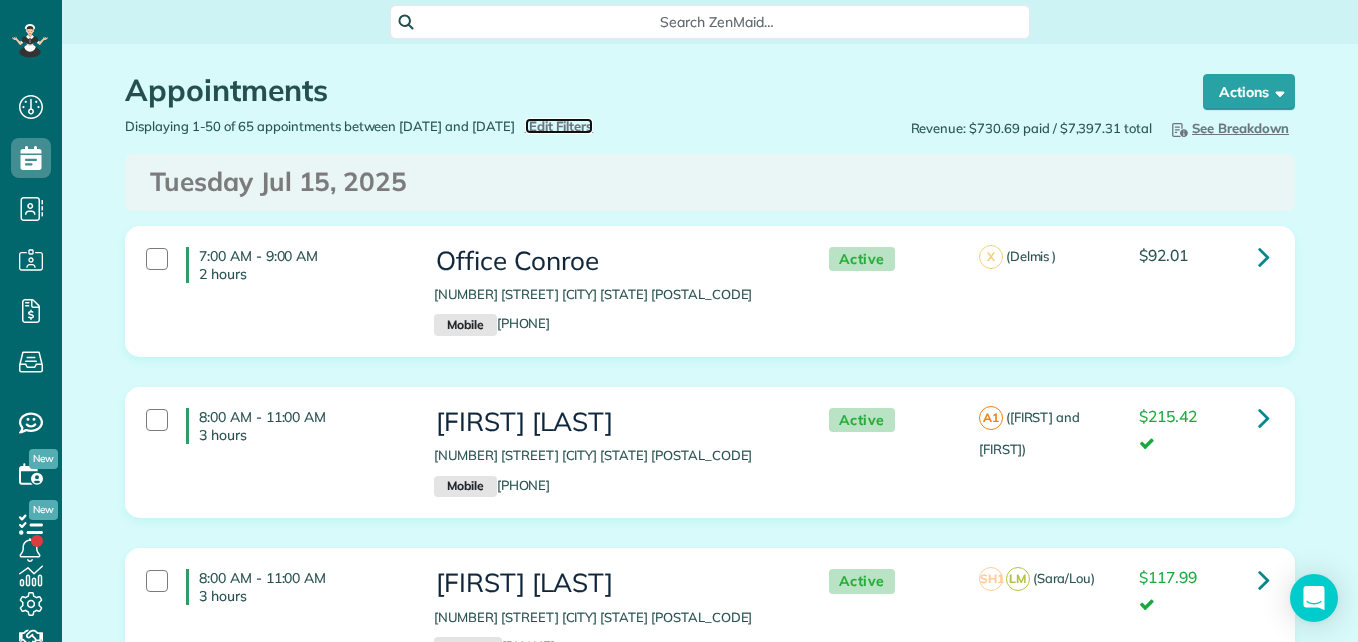 click on "Edit Filters" at bounding box center (561, 126) 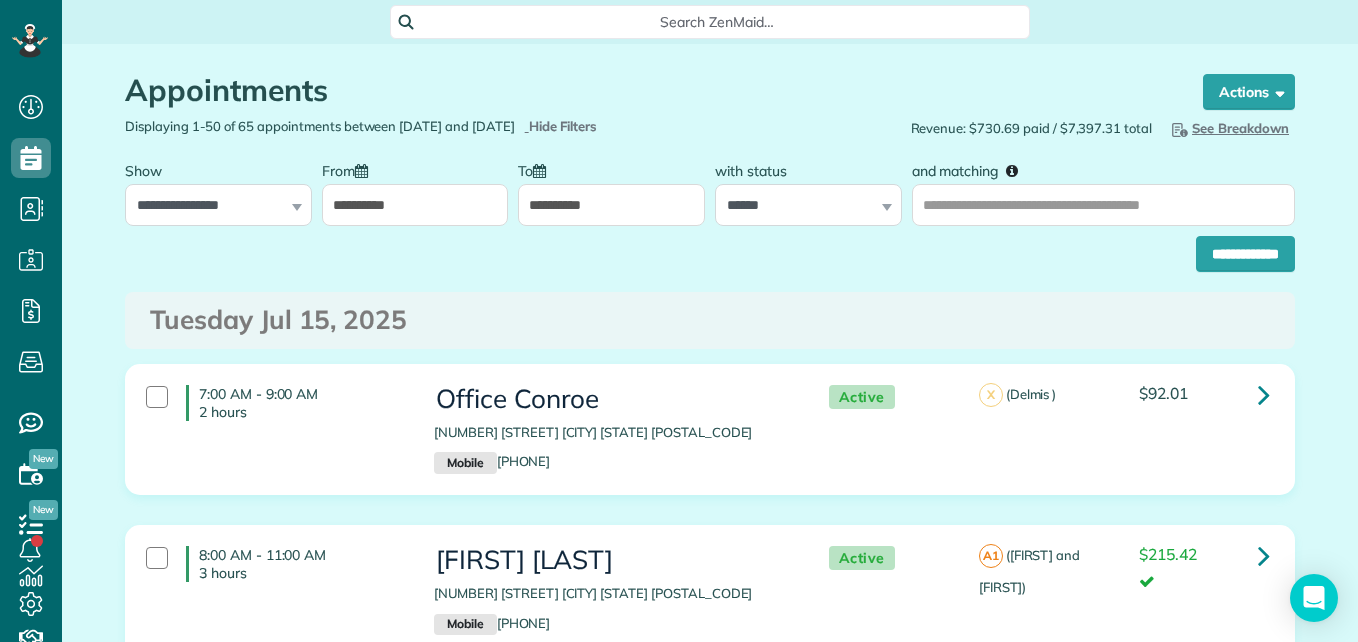 click on "**********" at bounding box center (415, 205) 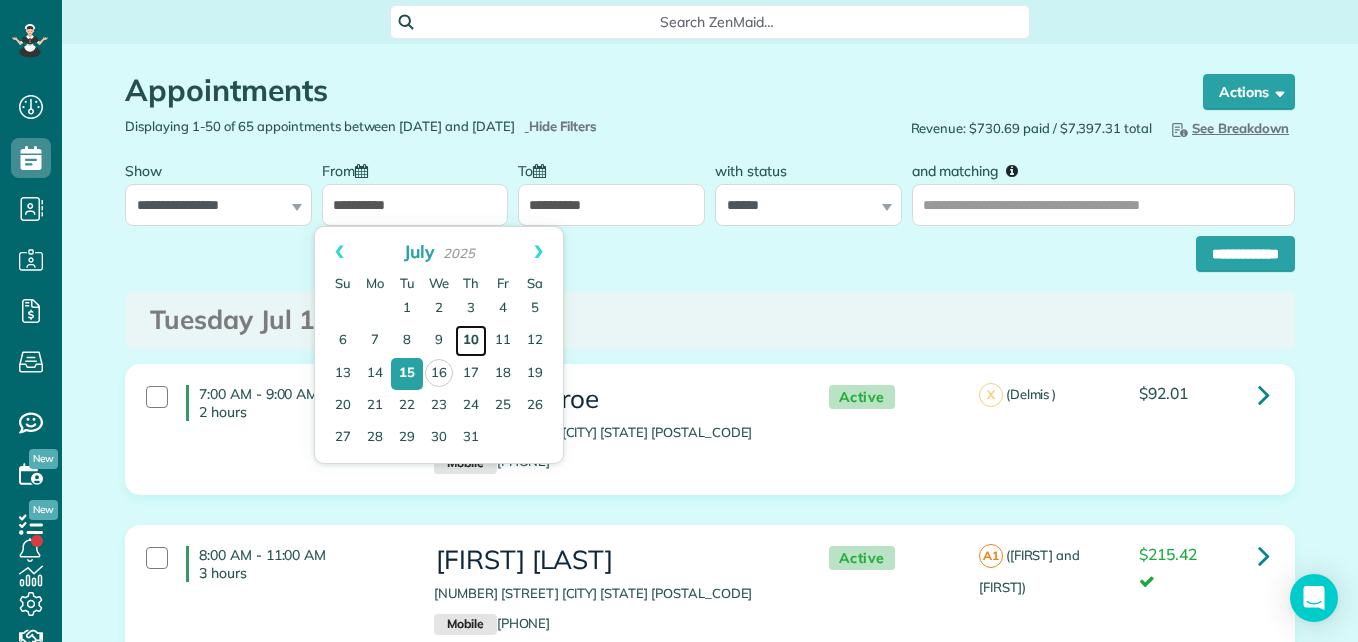 click on "10" at bounding box center [471, 341] 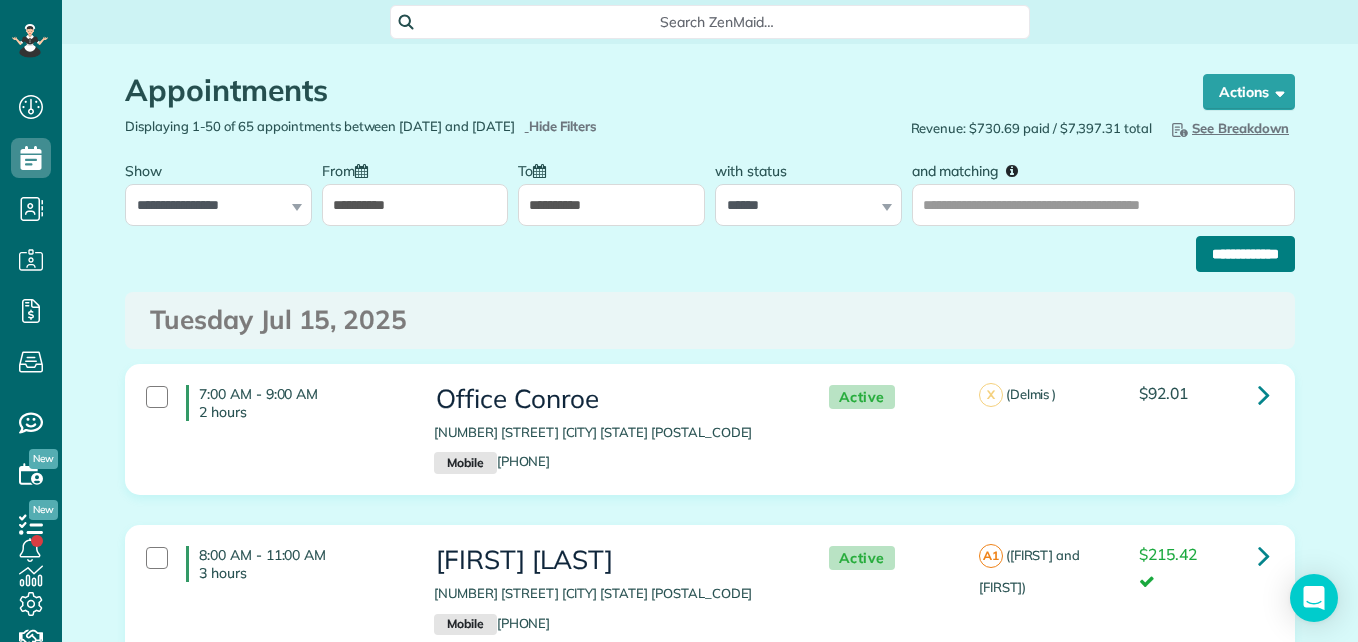 click on "**********" at bounding box center (1245, 254) 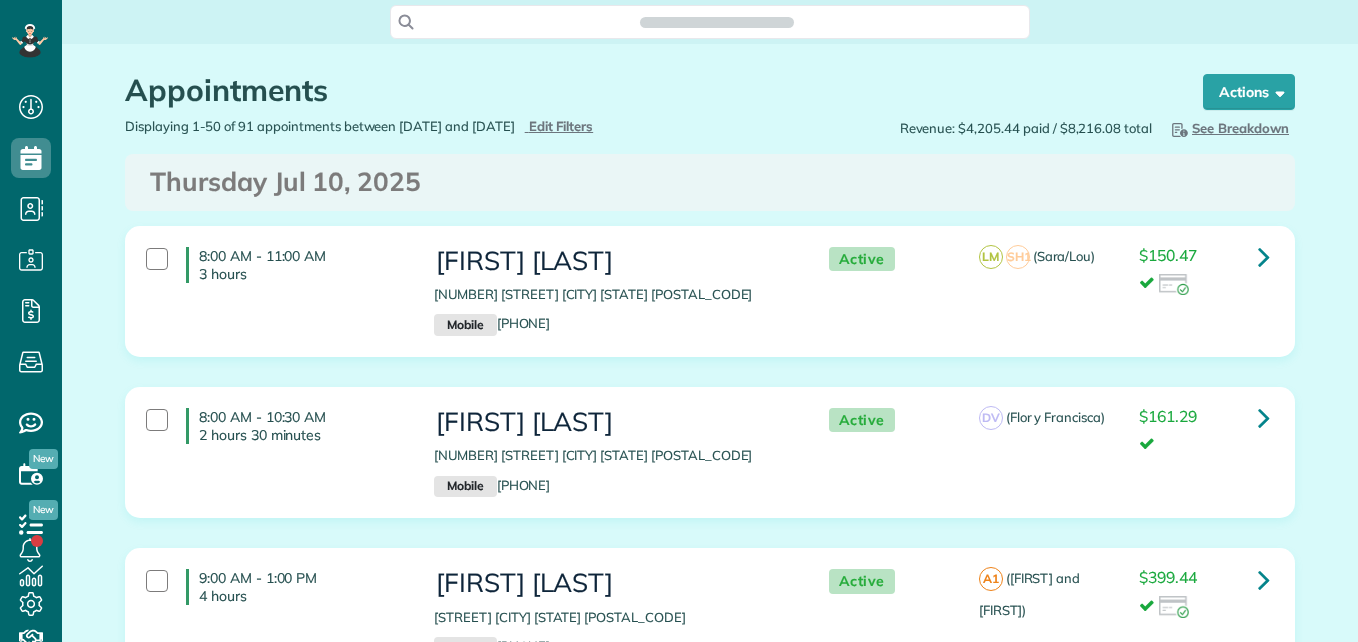scroll, scrollTop: 0, scrollLeft: 0, axis: both 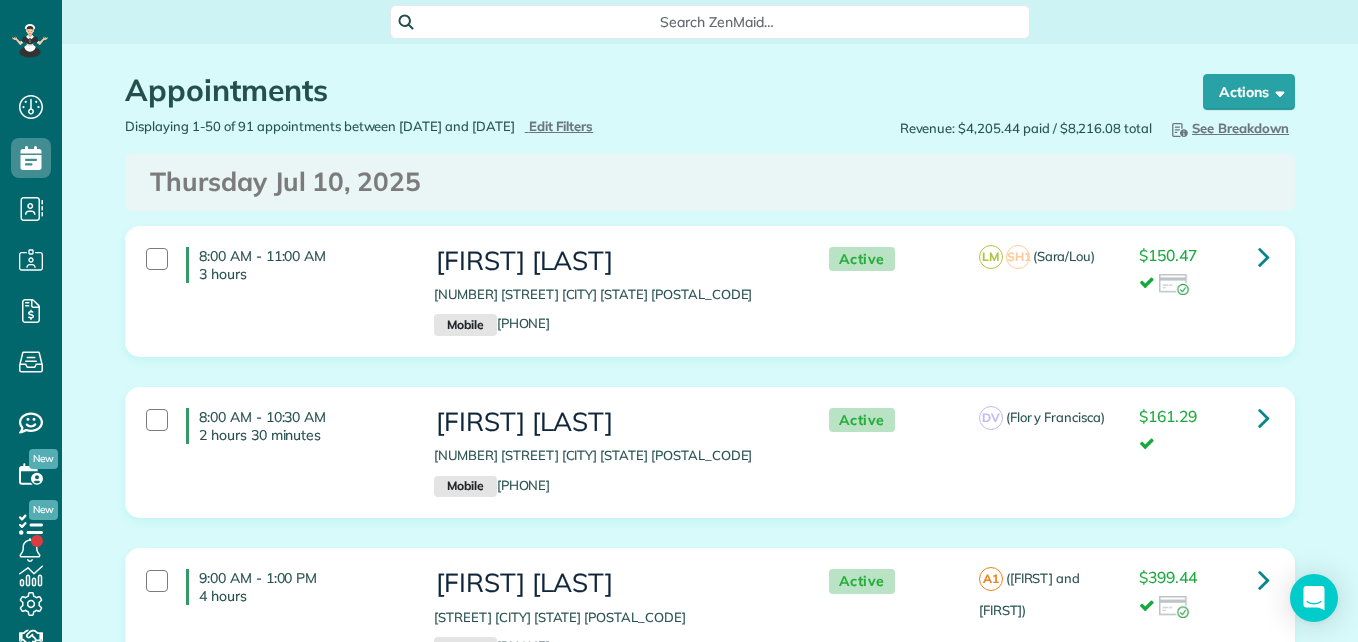 drag, startPoint x: 1341, startPoint y: 39, endPoint x: 1343, endPoint y: 67, distance: 28.071337 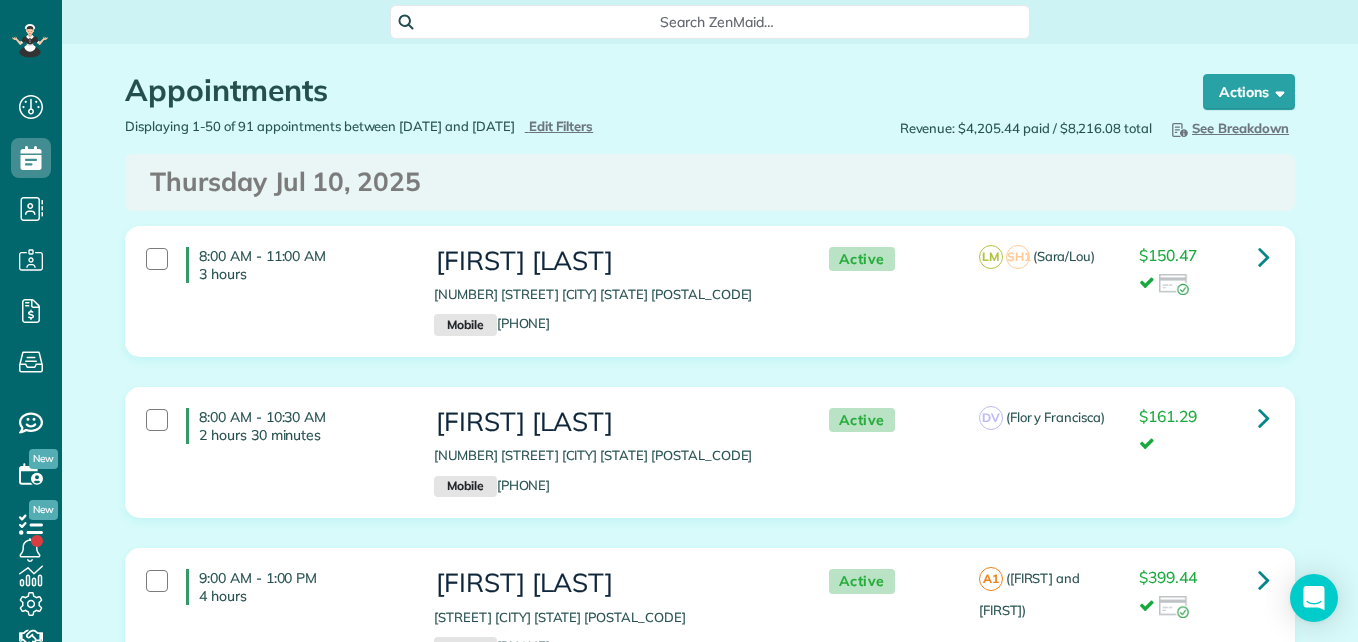 scroll, scrollTop: 561, scrollLeft: 0, axis: vertical 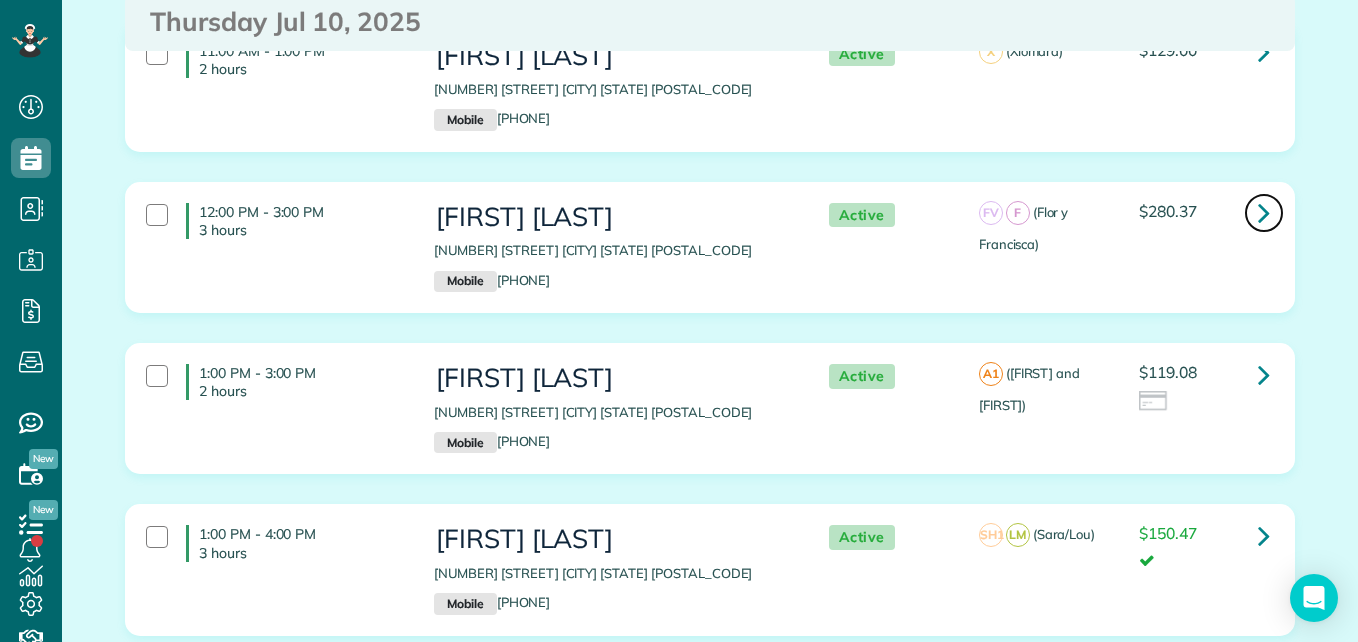 click at bounding box center (1264, 212) 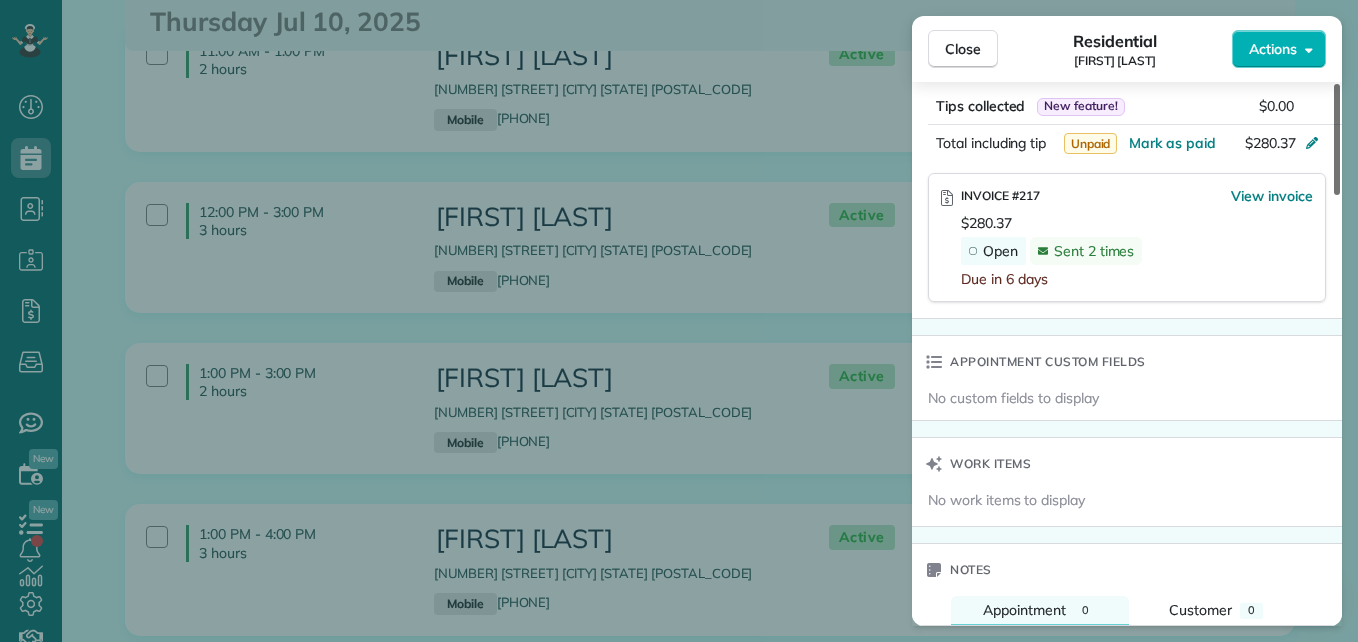 scroll, scrollTop: 1203, scrollLeft: 0, axis: vertical 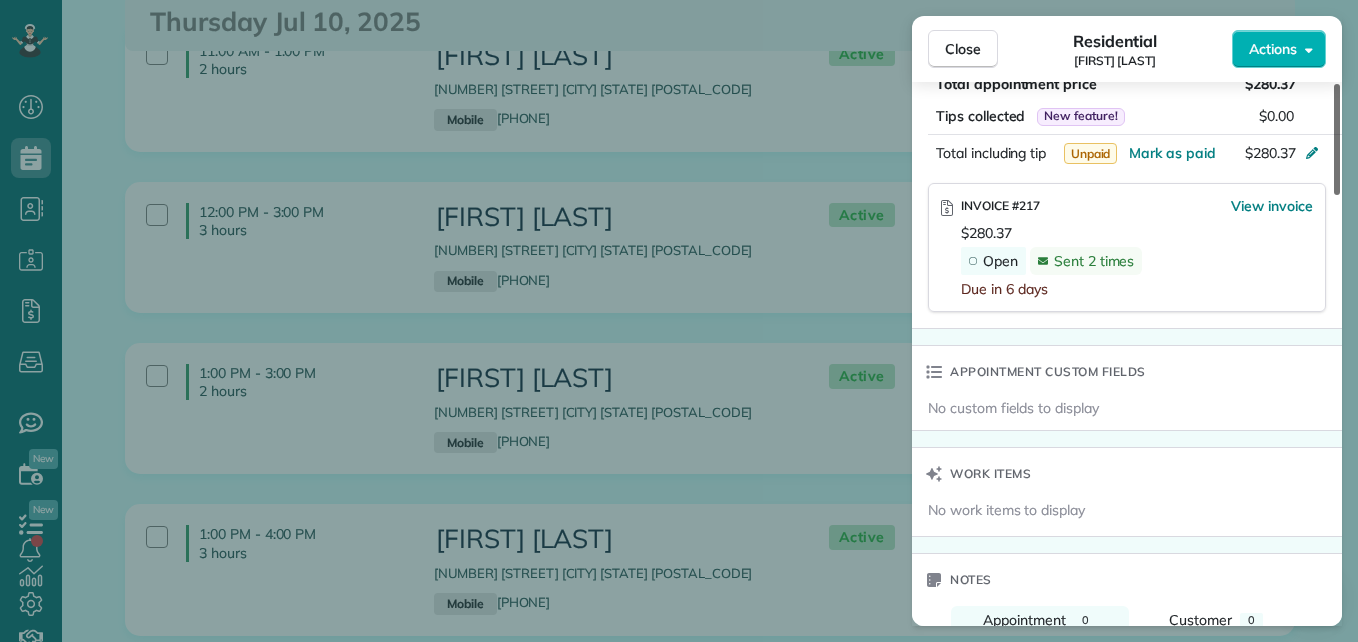 drag, startPoint x: 1331, startPoint y: 166, endPoint x: 1361, endPoint y: 412, distance: 247.82251 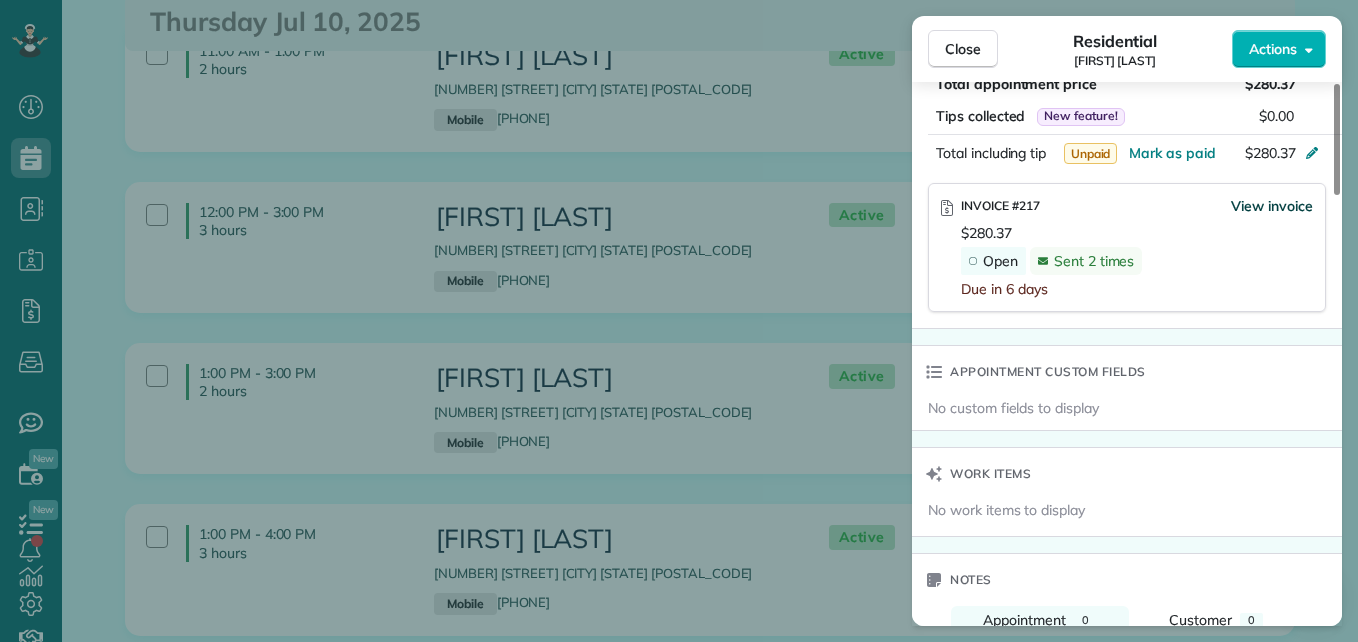 click on "View invoice" at bounding box center (1272, 206) 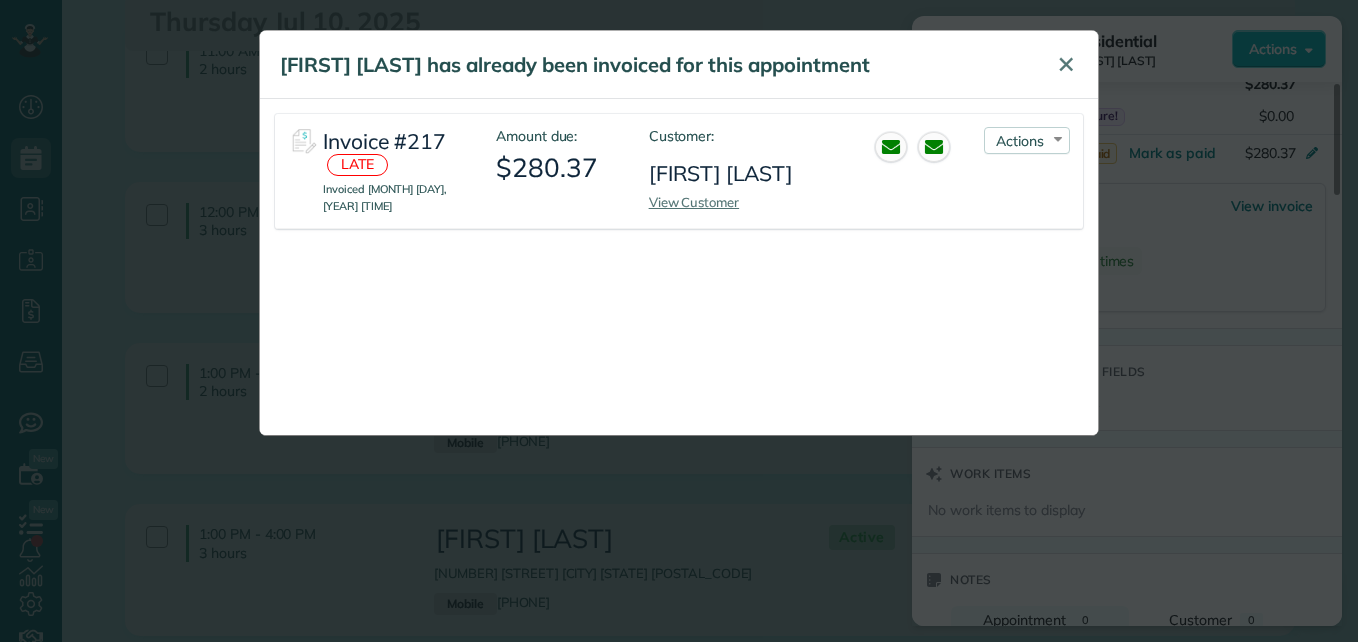 click on "✕" at bounding box center [1066, 65] 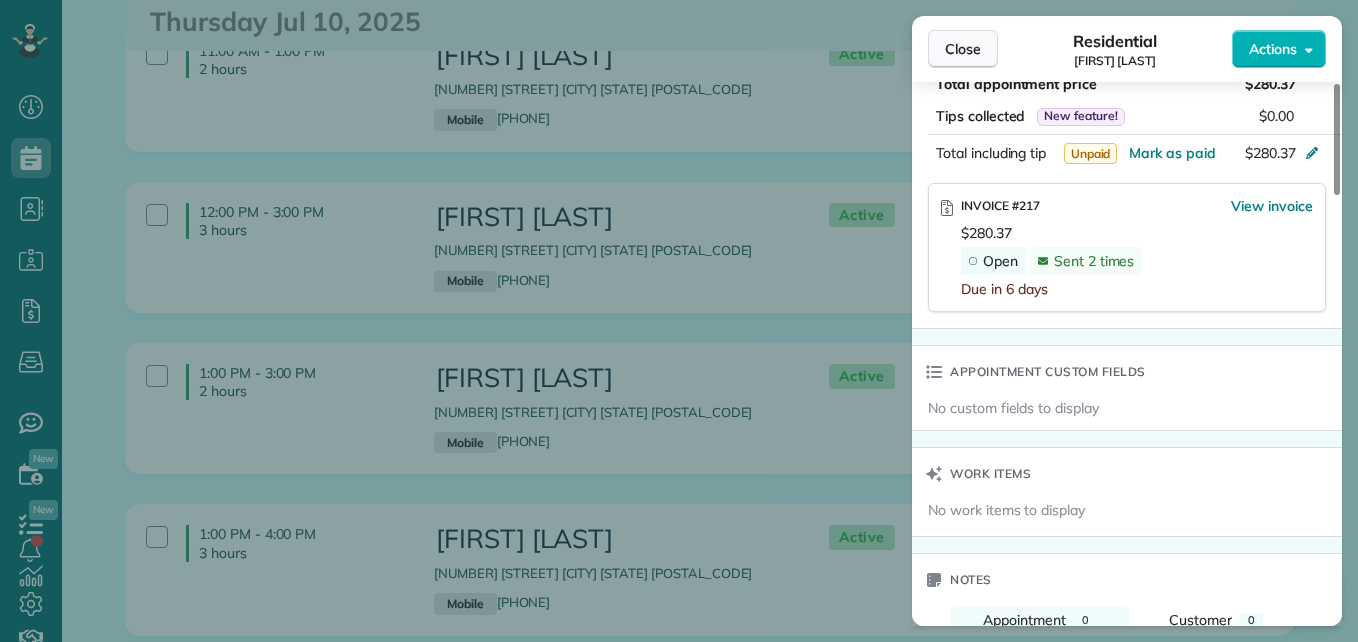 click on "Close" at bounding box center [963, 49] 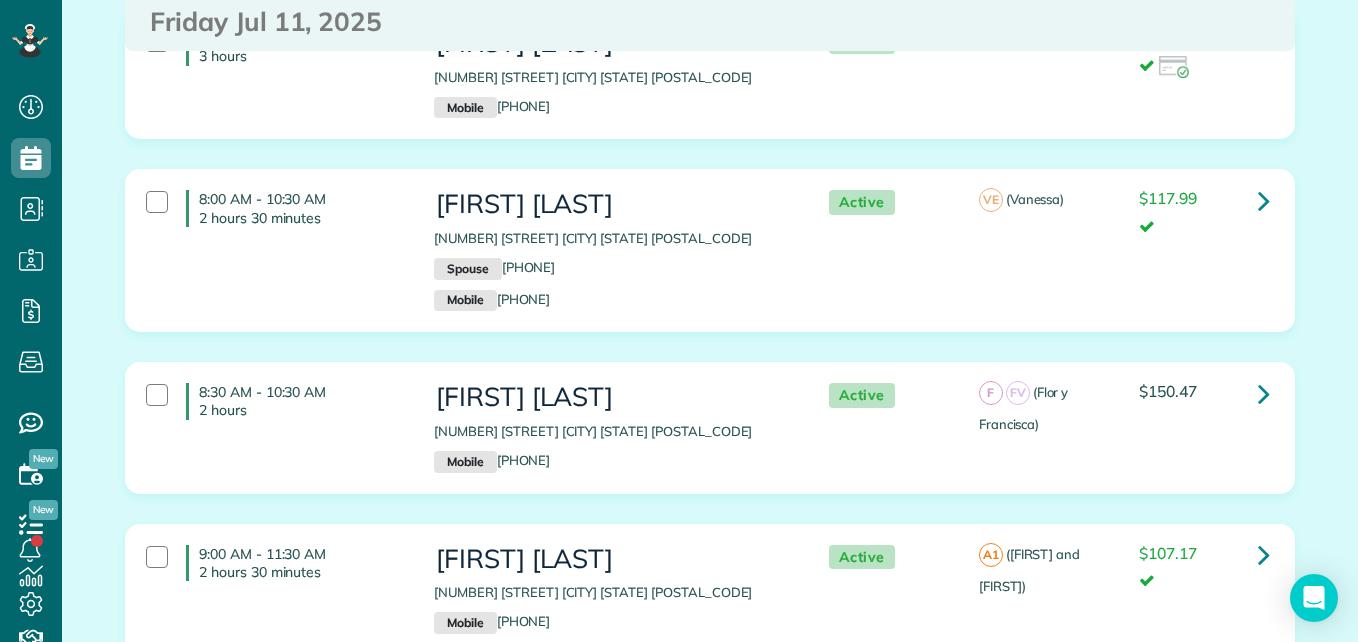 scroll, scrollTop: 1579, scrollLeft: 0, axis: vertical 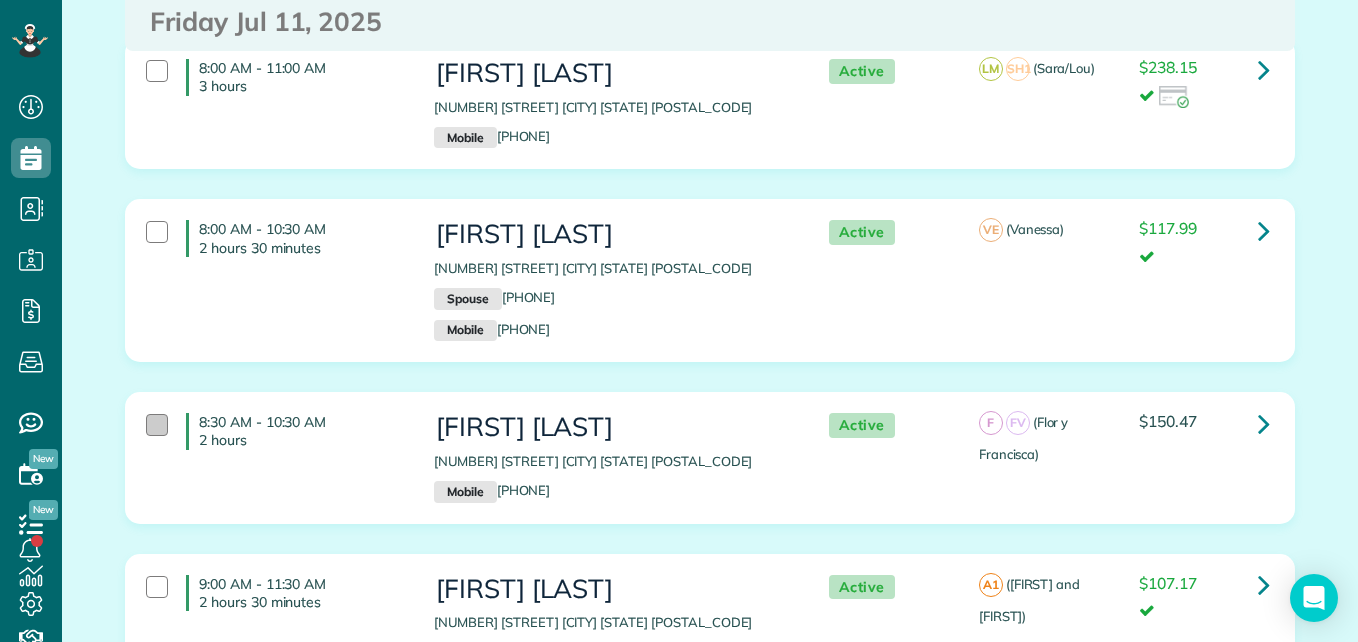 click at bounding box center [157, 425] 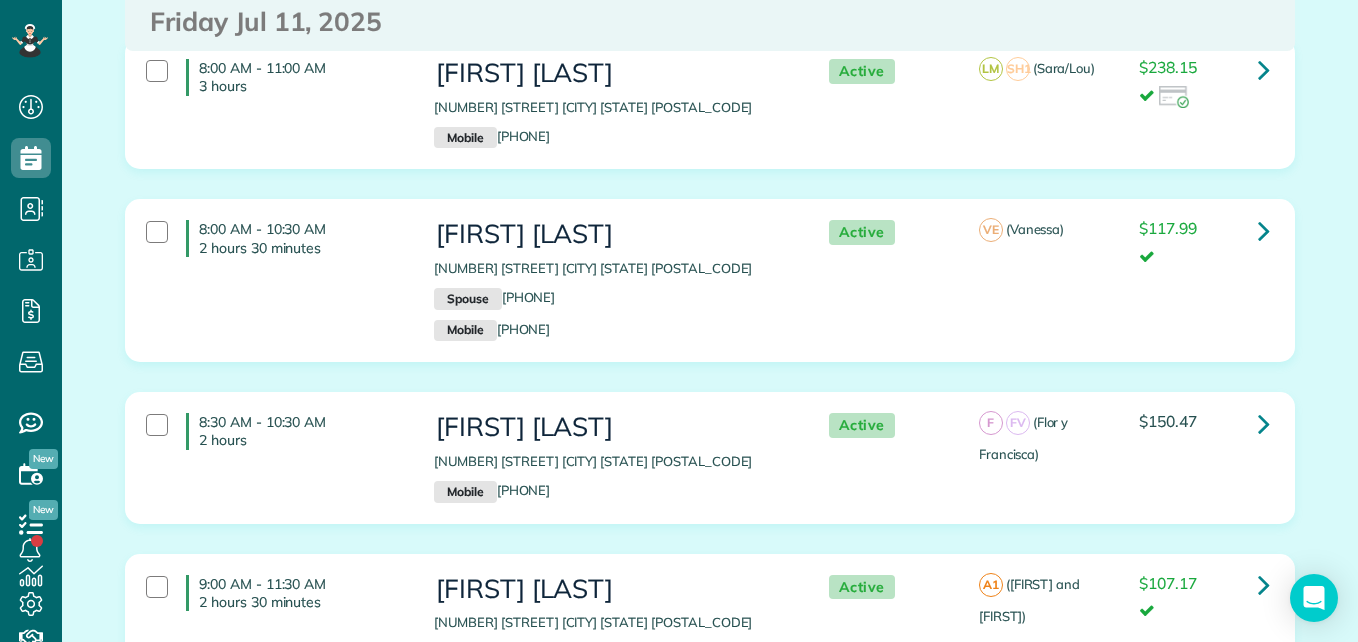 scroll, scrollTop: 0, scrollLeft: 0, axis: both 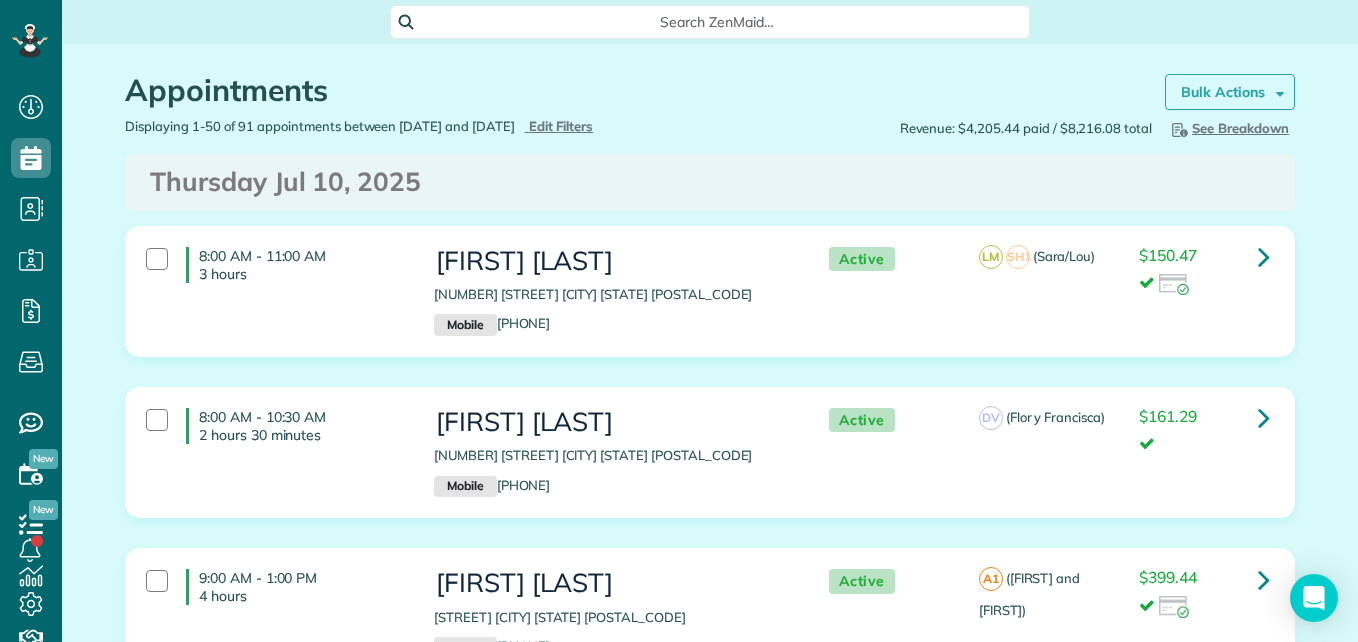 click on "Bulk Actions" at bounding box center (1223, 92) 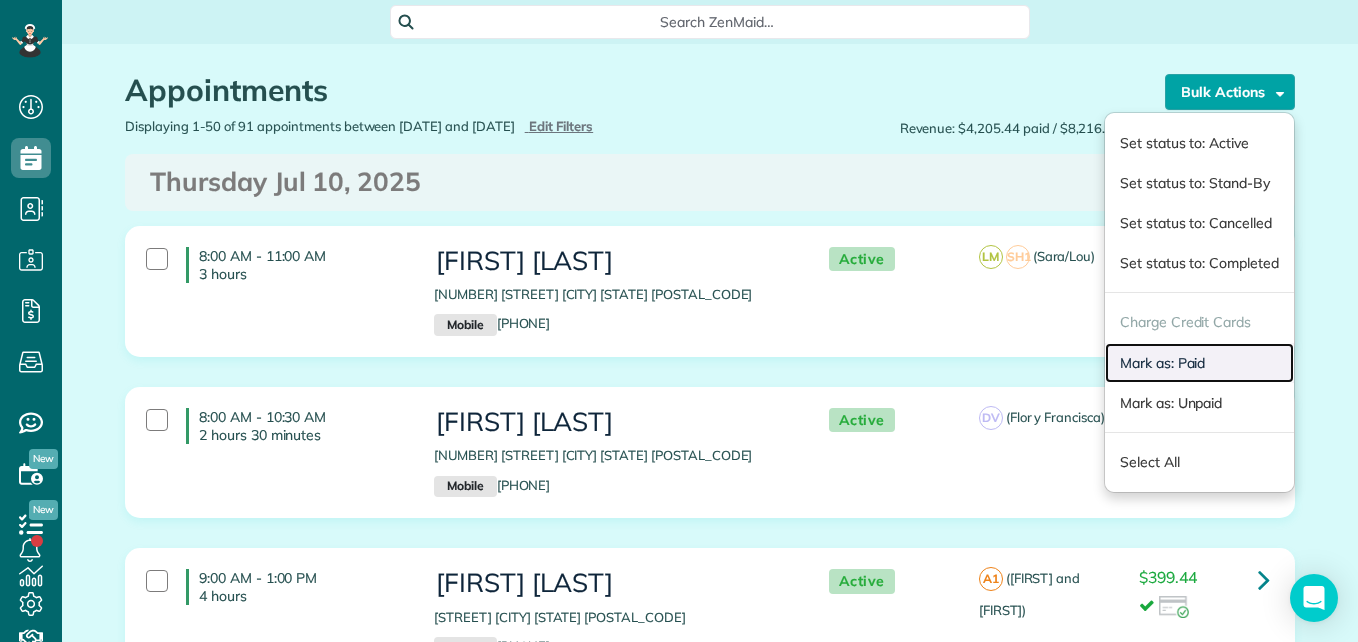 click on "Mark as: Paid" at bounding box center [1199, 363] 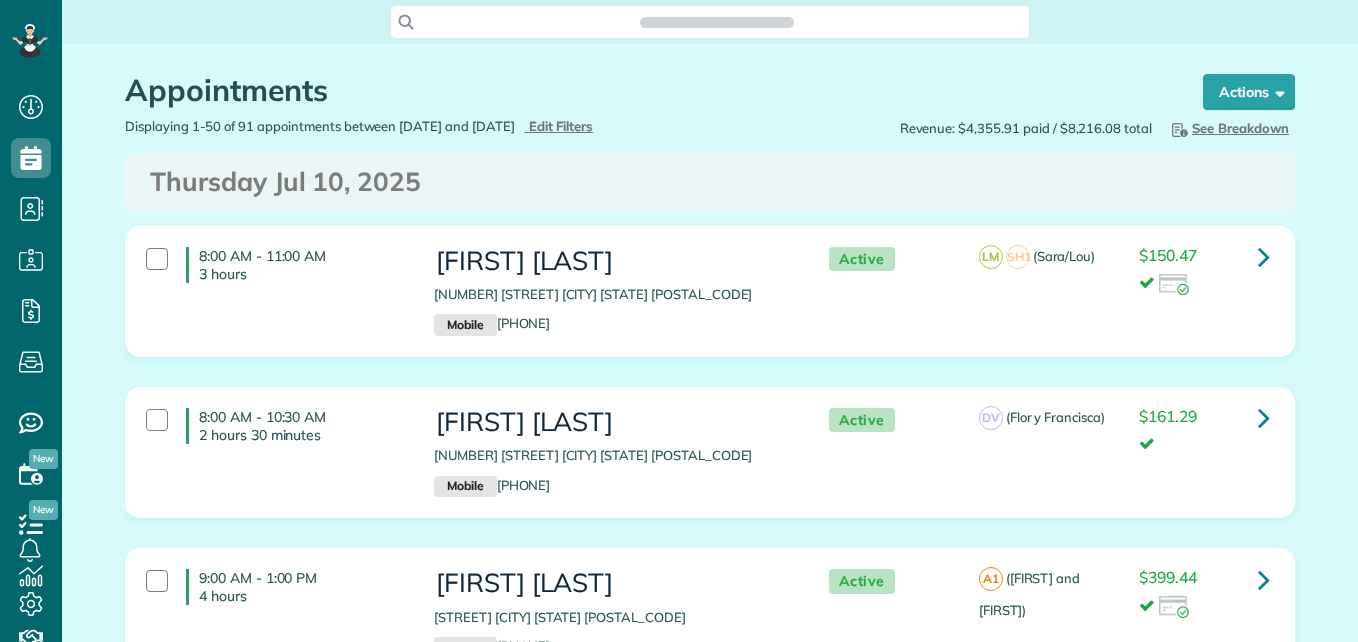 scroll, scrollTop: 0, scrollLeft: 0, axis: both 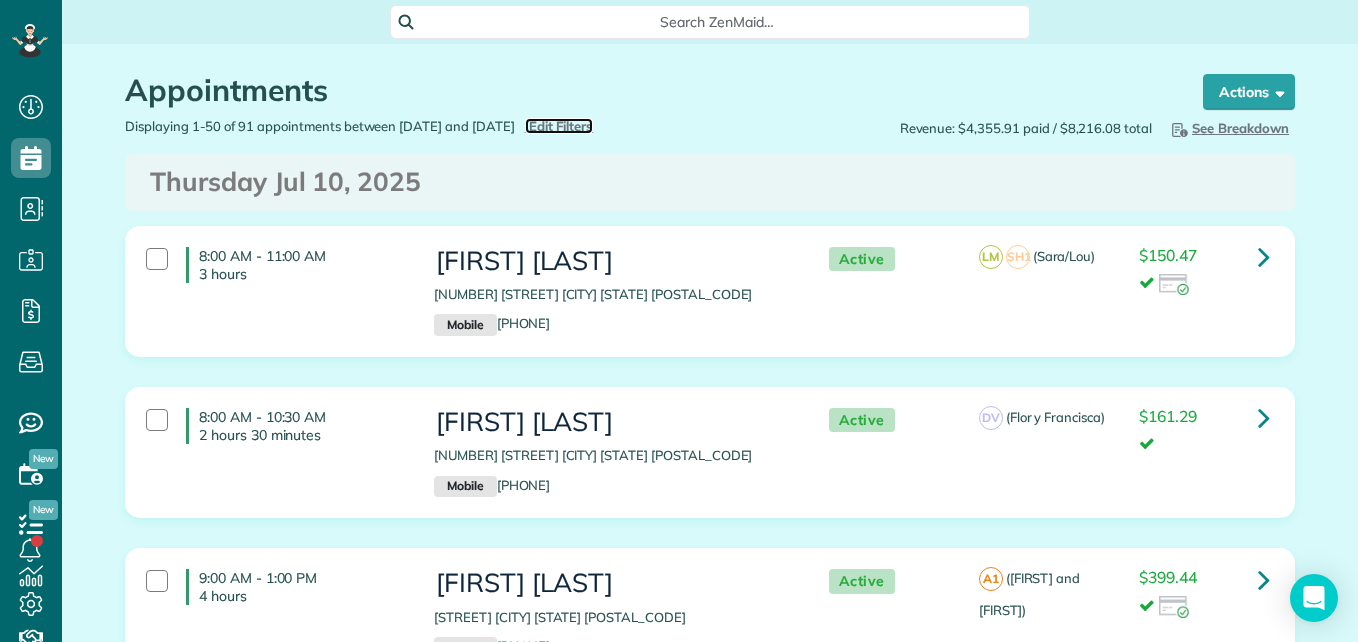 click on "Edit Filters" at bounding box center [561, 126] 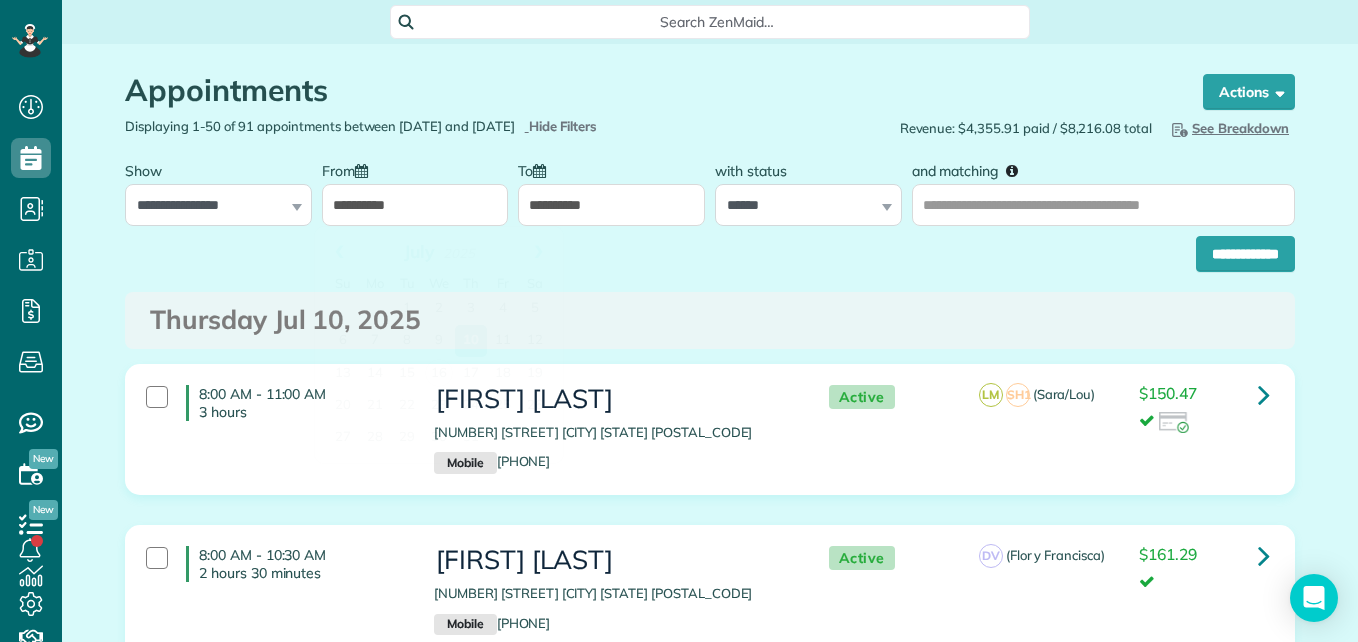 click on "**********" at bounding box center (415, 205) 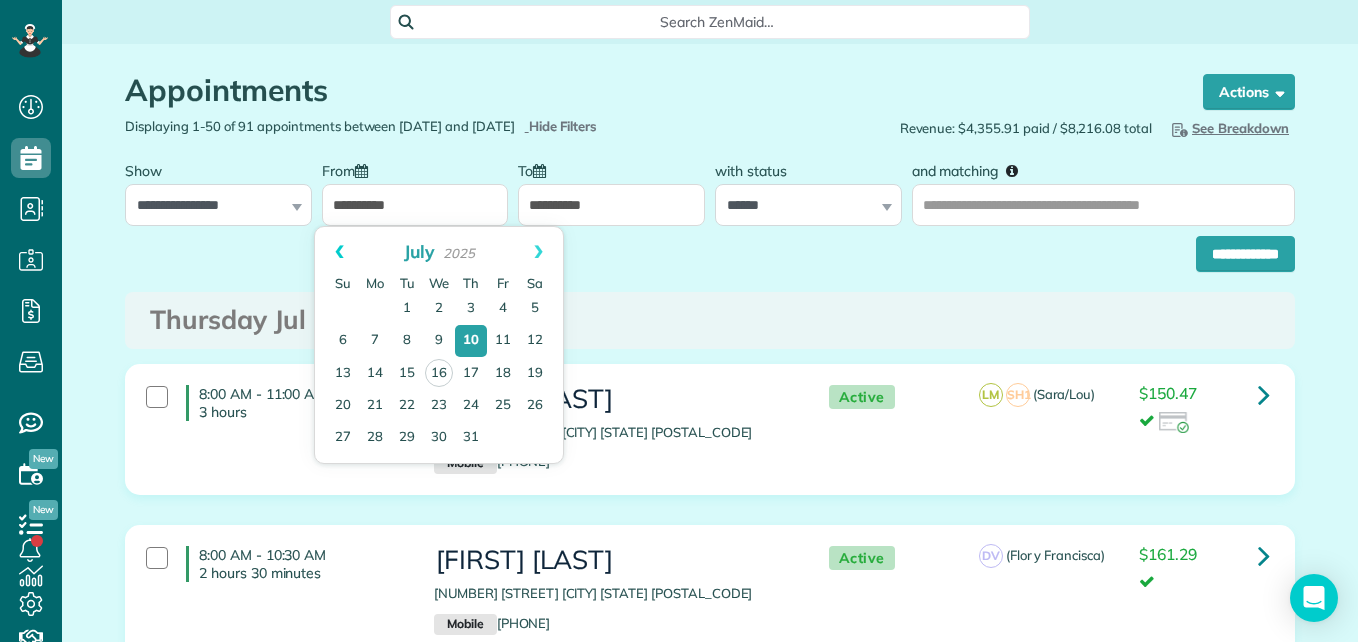 click on "Prev" at bounding box center (339, 252) 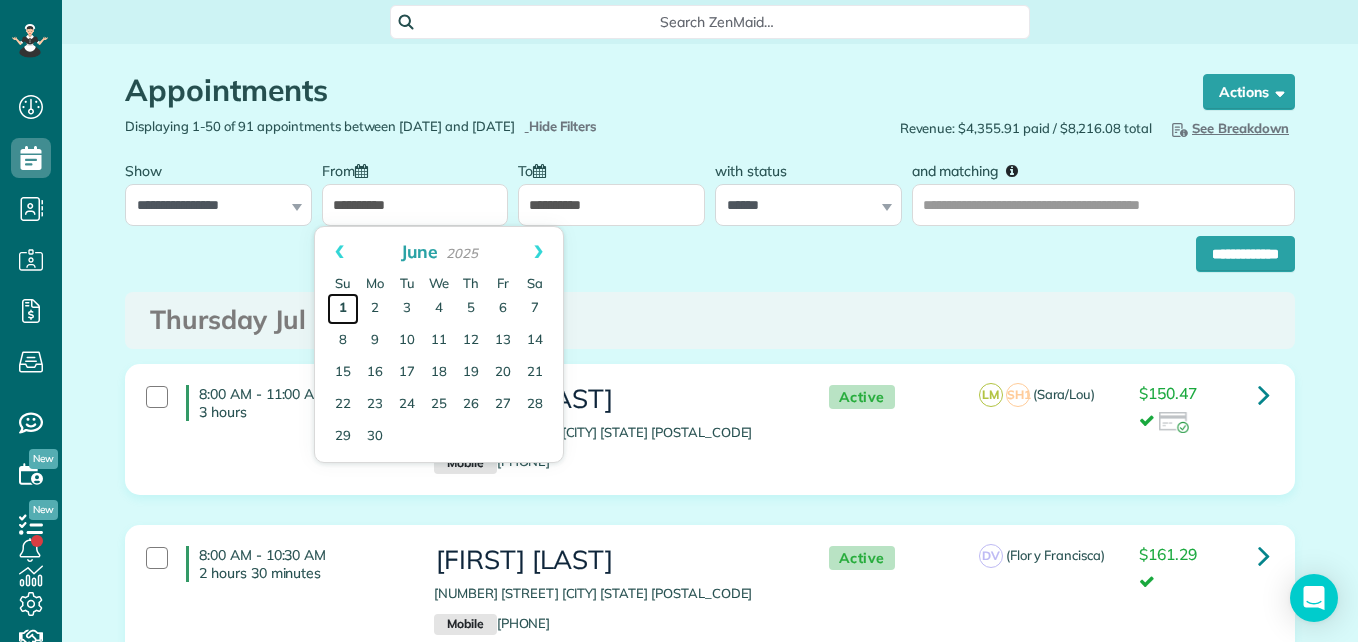 click on "1" at bounding box center [343, 309] 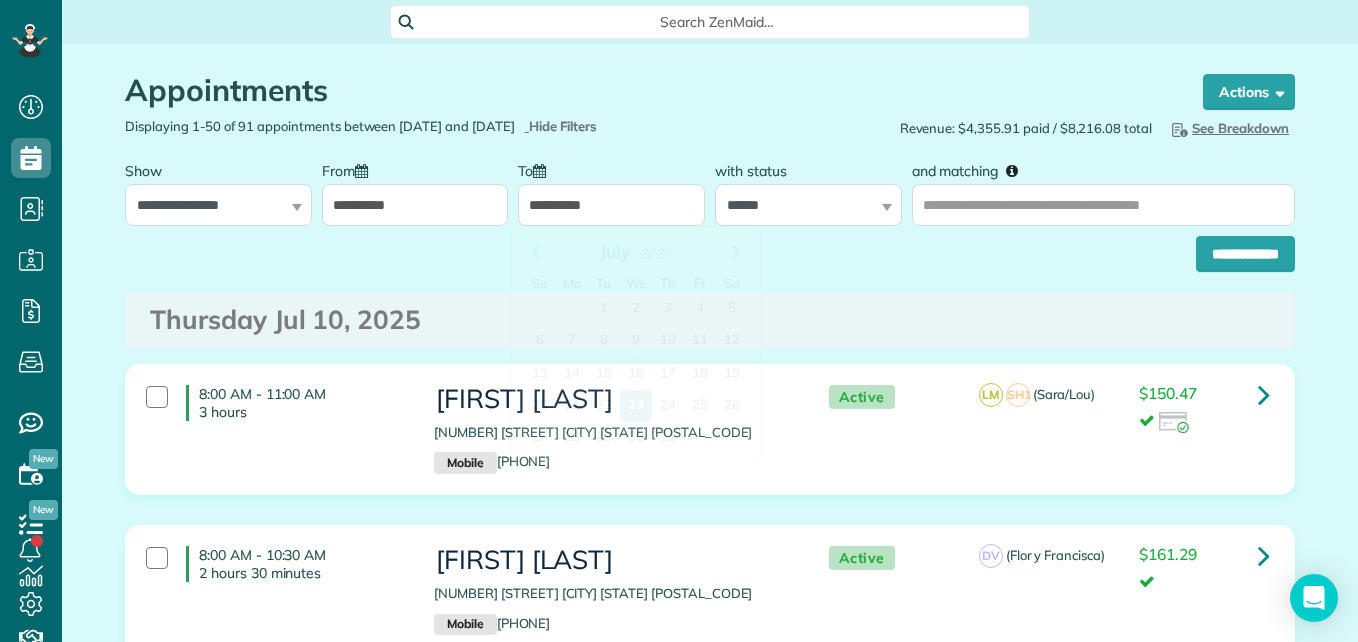 click on "**********" at bounding box center (611, 205) 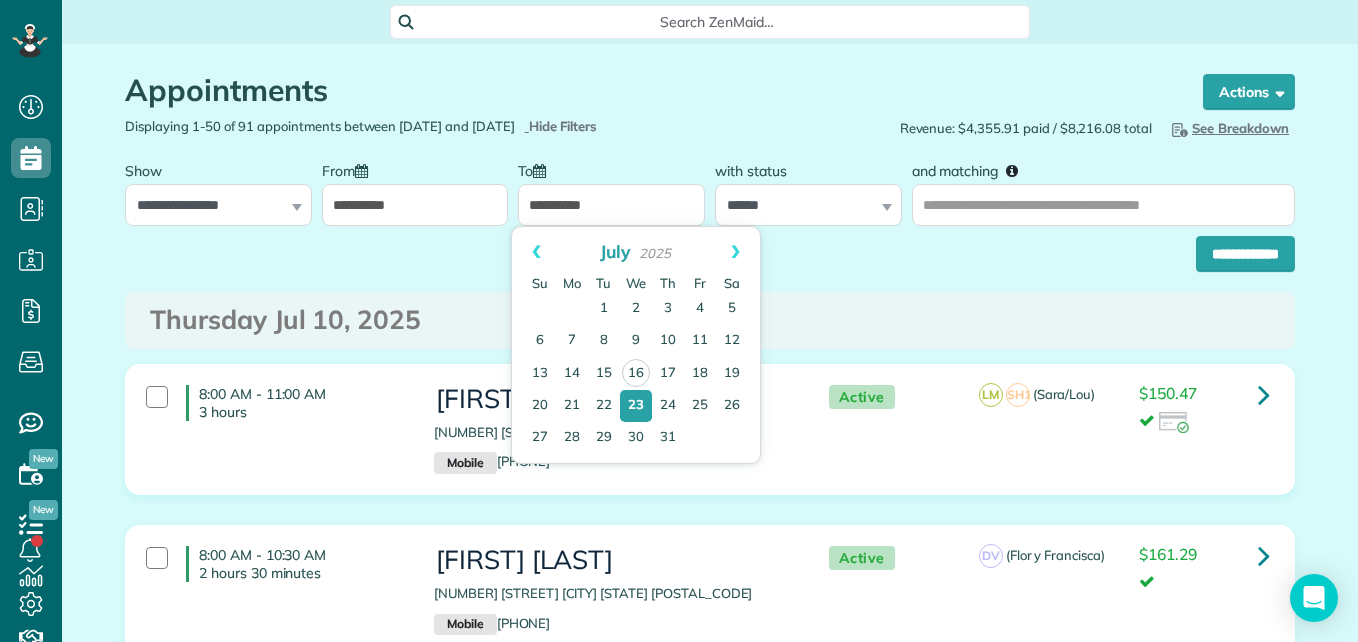 click on "Revenue: $4,355.91 paid / $8,216.08 total
Hide Breakdown
See Breakdown
Total Revenue
$8,216.08
91 Appts.
Active Appointments
$12,930.01
91 Appts.
Unpaid Appointments
$9,023.01
66 Appts.
Assigned Appointments
$11,494.14
89 Appts.
Unassigned Appointments
$79.00
2 Appts.
Active / Assigned Cleaners
9 Cleaners" at bounding box center (1010, 128) 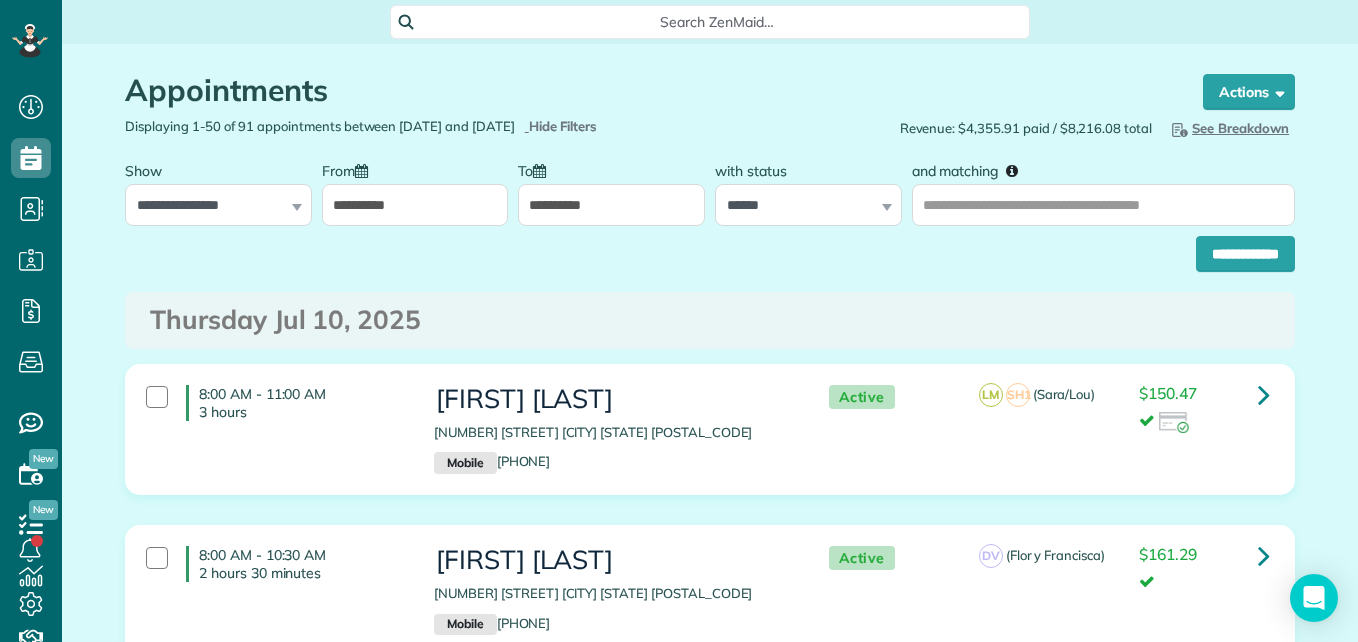 click on "and matching" at bounding box center [1103, 188] 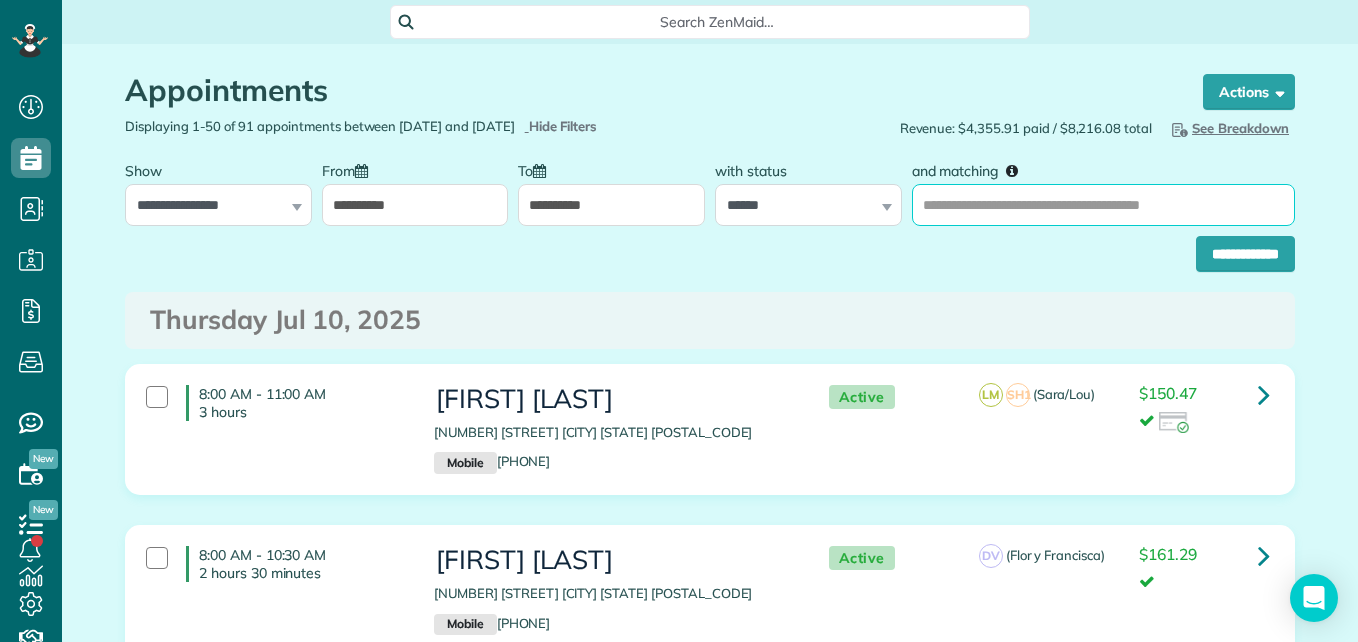 click on "and matching" at bounding box center (1103, 205) 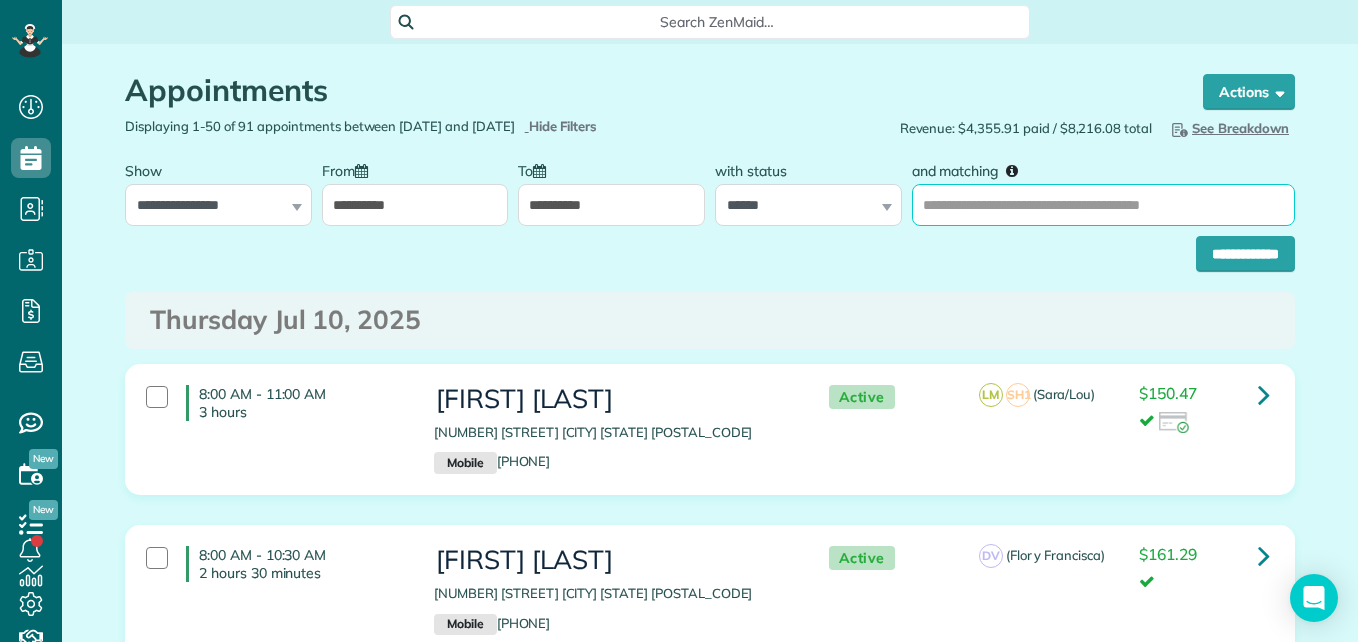 type on "**********" 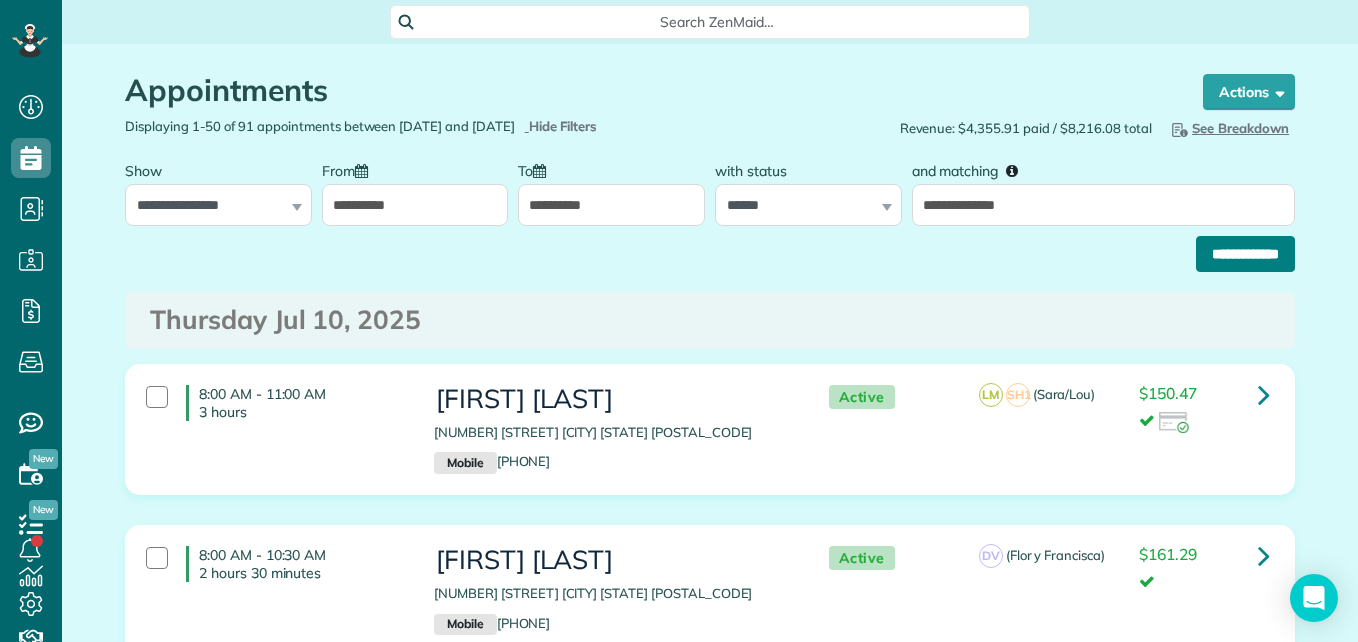click on "**********" 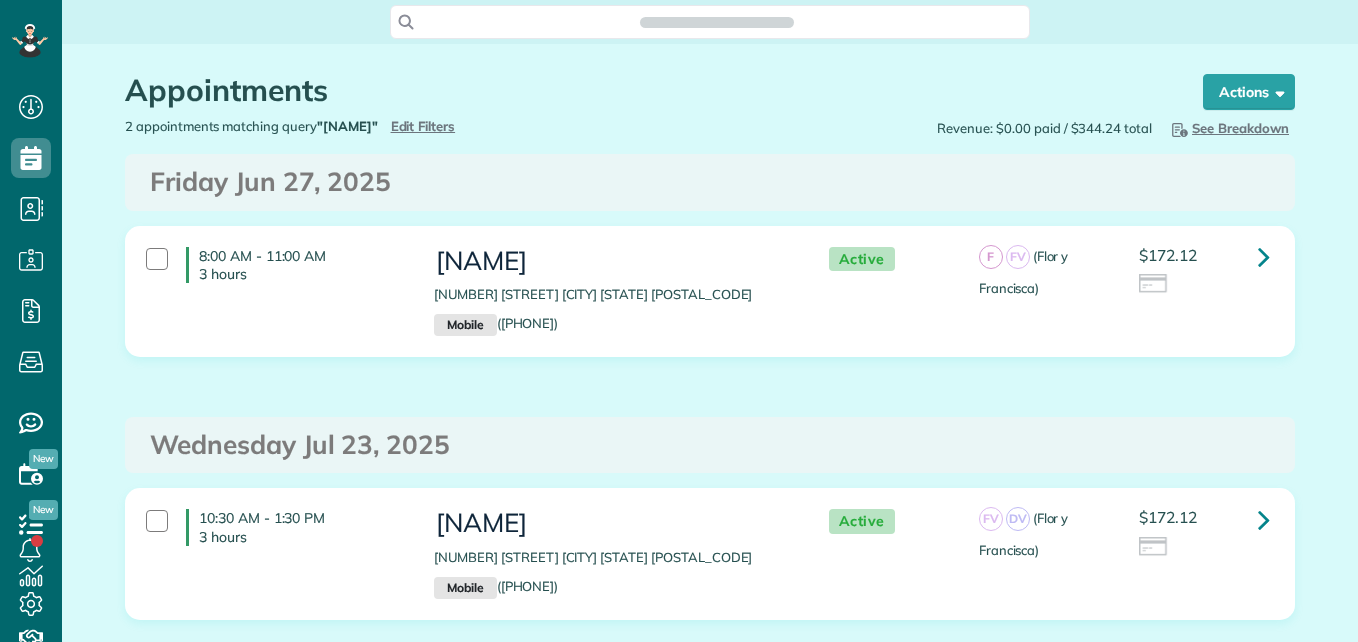 scroll, scrollTop: 0, scrollLeft: 0, axis: both 